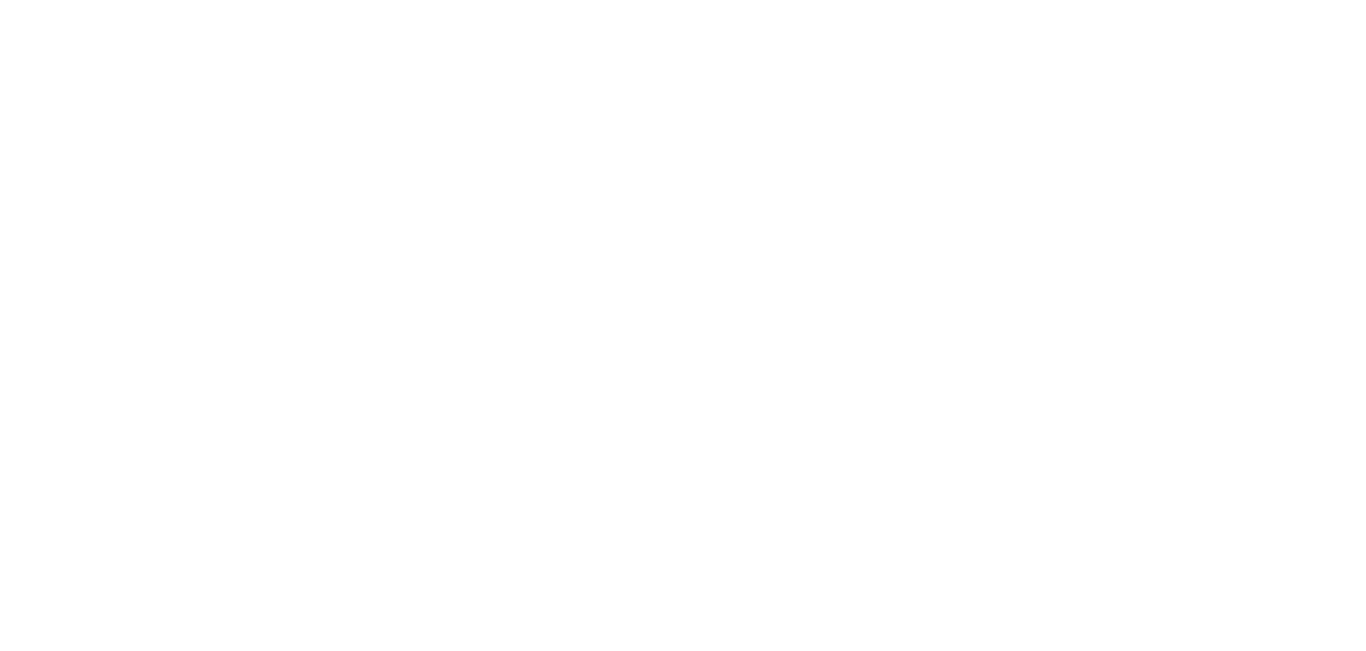 scroll, scrollTop: 0, scrollLeft: 0, axis: both 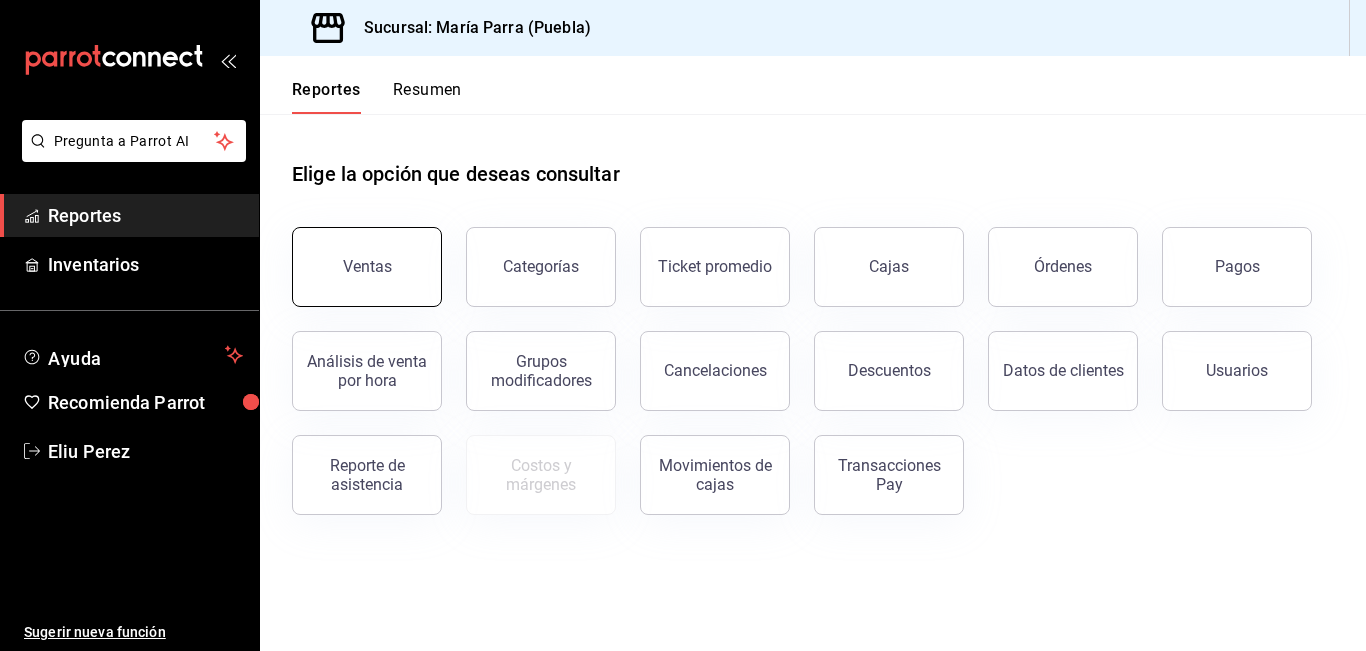 click on "Ventas" at bounding box center [367, 267] 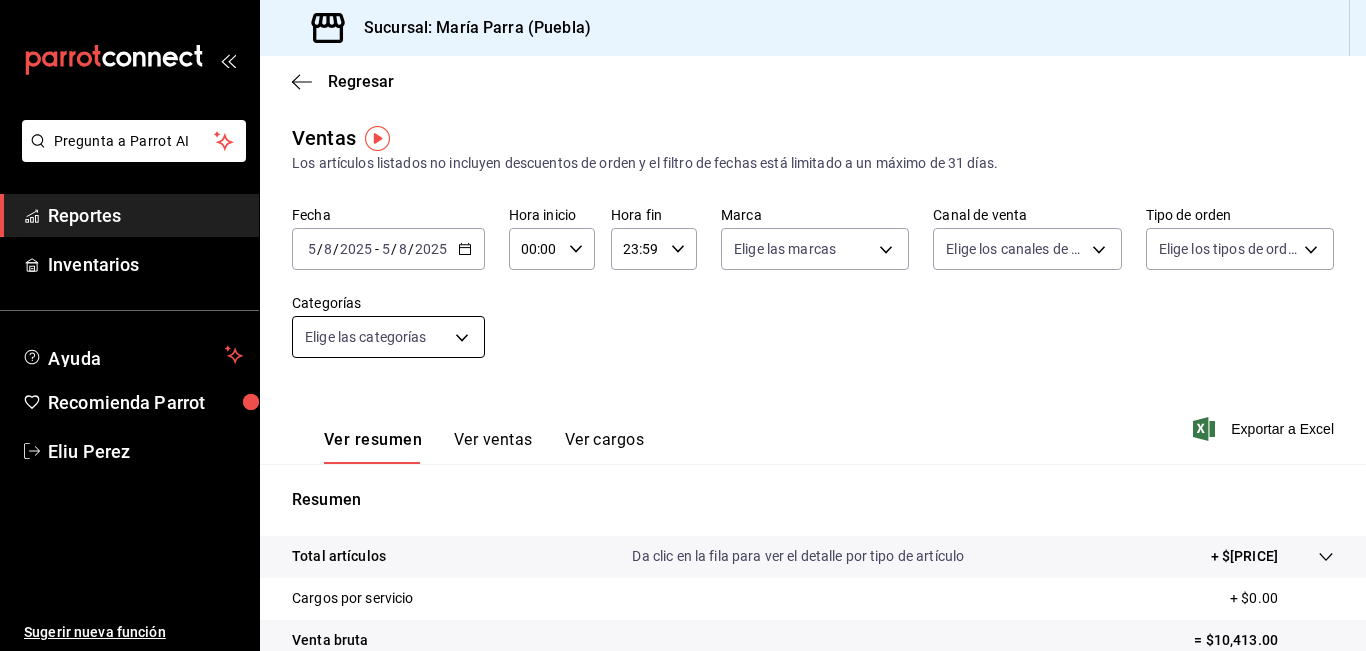 click on "Pregunta a Parrot AI Reportes   Inventarios   Ayuda Recomienda Parrot   [FIRST] [LAST]   Sugerir nueva función   Sucursal: [PERSON] ([CITY]) Regresar Ventas Los artículos listados no incluyen descuentos de orden y el filtro de fechas está limitado a un máximo de 31 días. Fecha [DATE] [DATE] - [DATE] [DATE] Hora inicio 00:00 Hora inicio Hora fin 23:59 Hora fin Marca Elige las marcas Canal de venta Elige los canales de venta Tipo de orden Elige los tipos de orden Categorías Elige las categorías Ver resumen Ver ventas Ver cargos Exportar a Excel Resumen Total artículos Da clic en la fila para ver el detalle por tipo de artículo + $10,413.00 Cargos por servicio + $0.00 Venta bruta = $10,413.00 Descuentos totales - $18.00 Certificados de regalo - $0.00 Venta total = $10,395.00 Impuestos - $1,433.79 Venta neta = $8,961.21 Pregunta a Parrot AI Reportes   Inventarios   Ayuda Recomienda Parrot   [FIRST] [LAST]   Sugerir nueva función   GANA 1 MES GRATIS EN TU SUSCRIPCIÓN AQUÍ Ir a video" at bounding box center [683, 325] 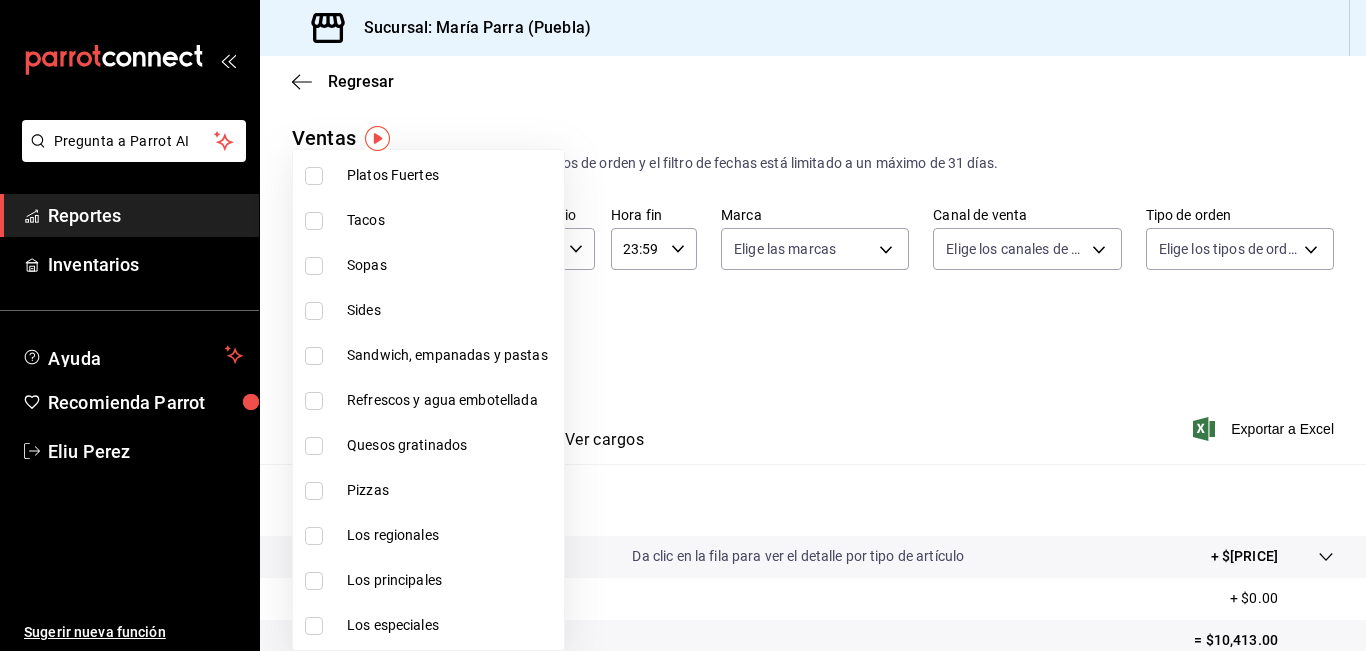 scroll, scrollTop: 1800, scrollLeft: 0, axis: vertical 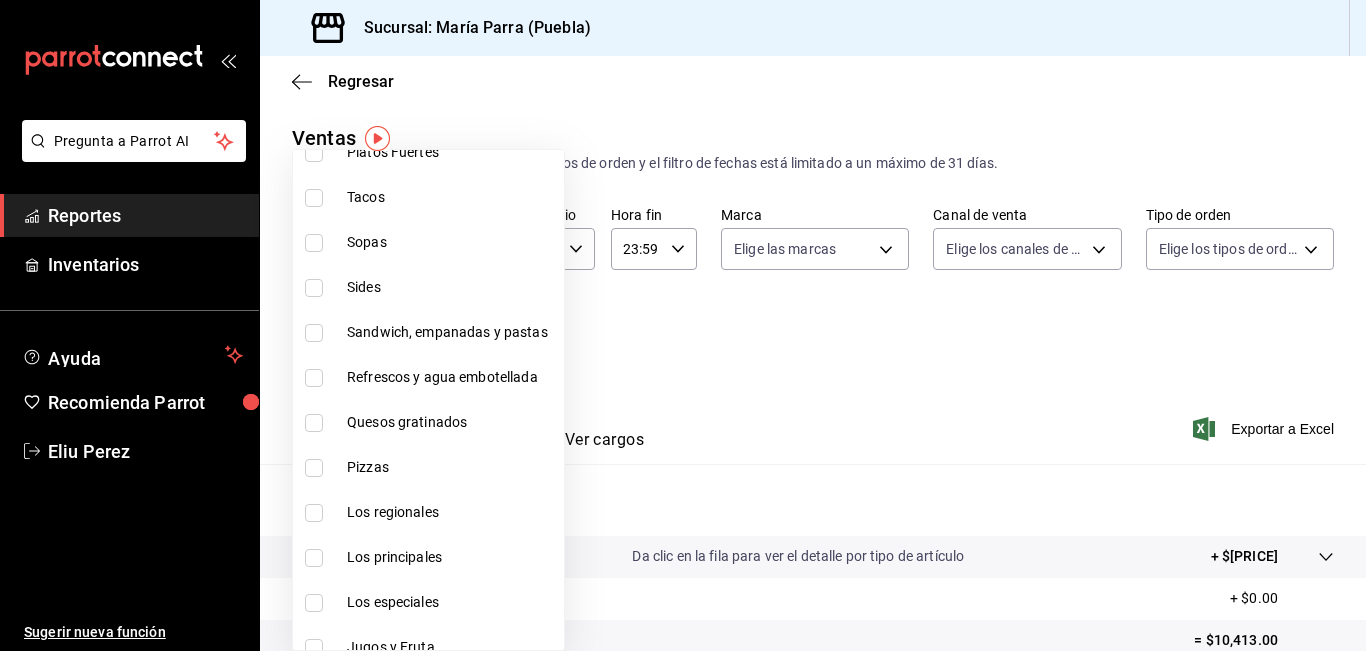 click on "Refrescos y agua embotellada" at bounding box center [428, 377] 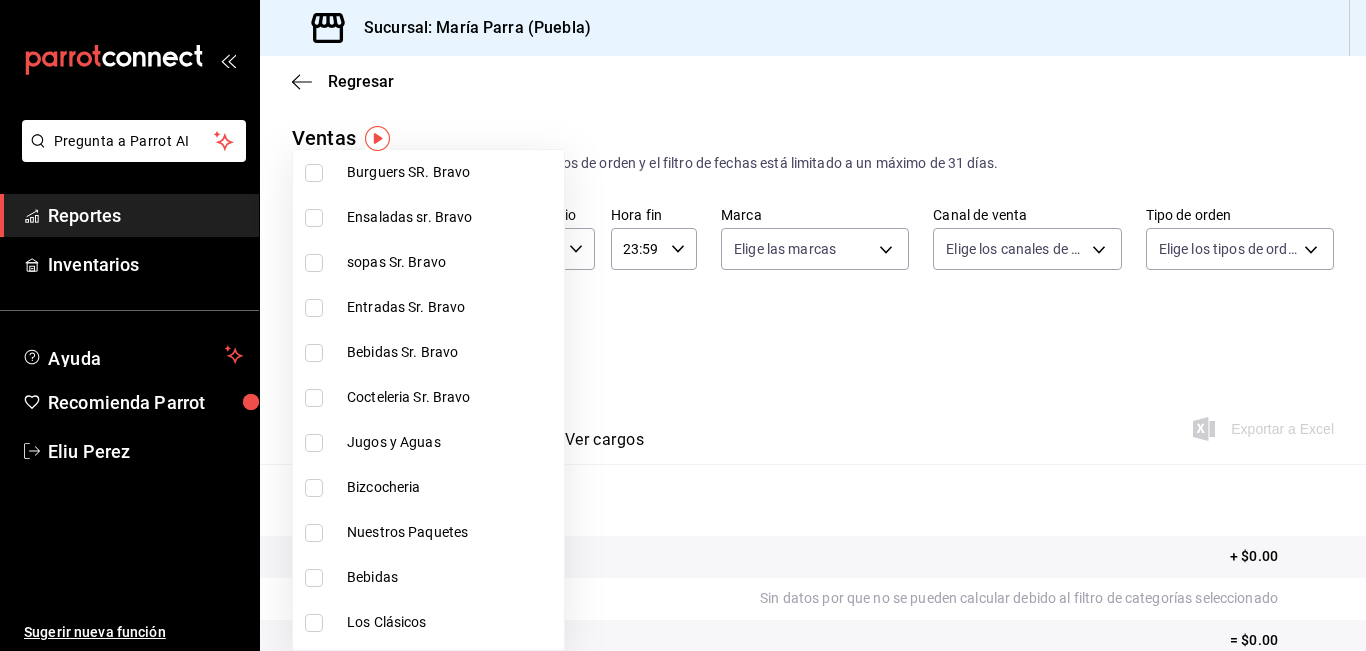scroll, scrollTop: 600, scrollLeft: 0, axis: vertical 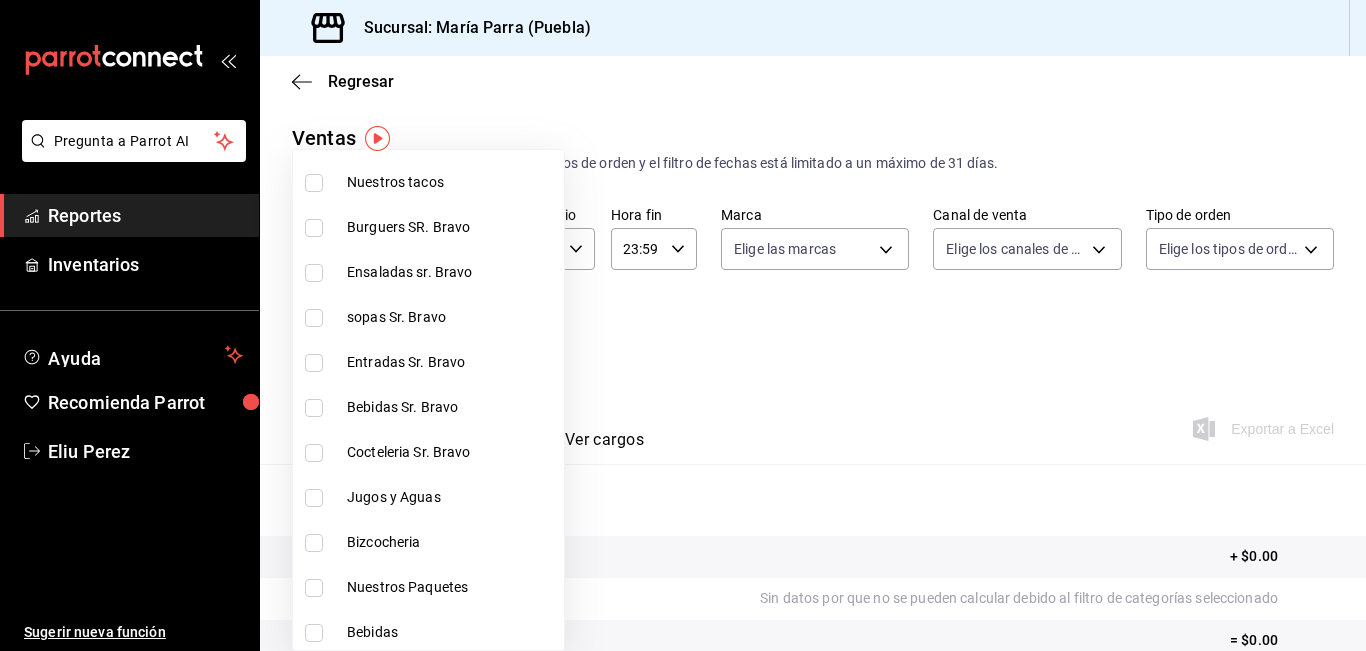 click on "Bebidas Sr. Bravo" at bounding box center [428, 407] 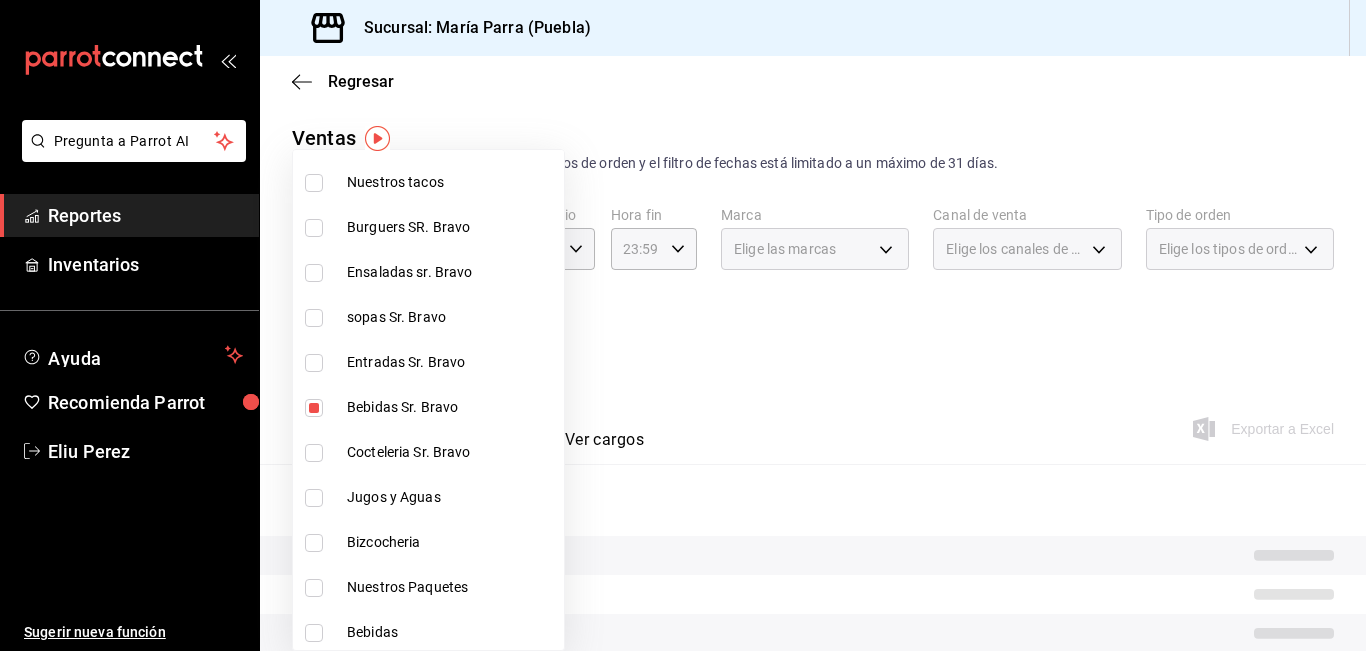 click on "Cocteleria Sr. Bravo" at bounding box center (451, 452) 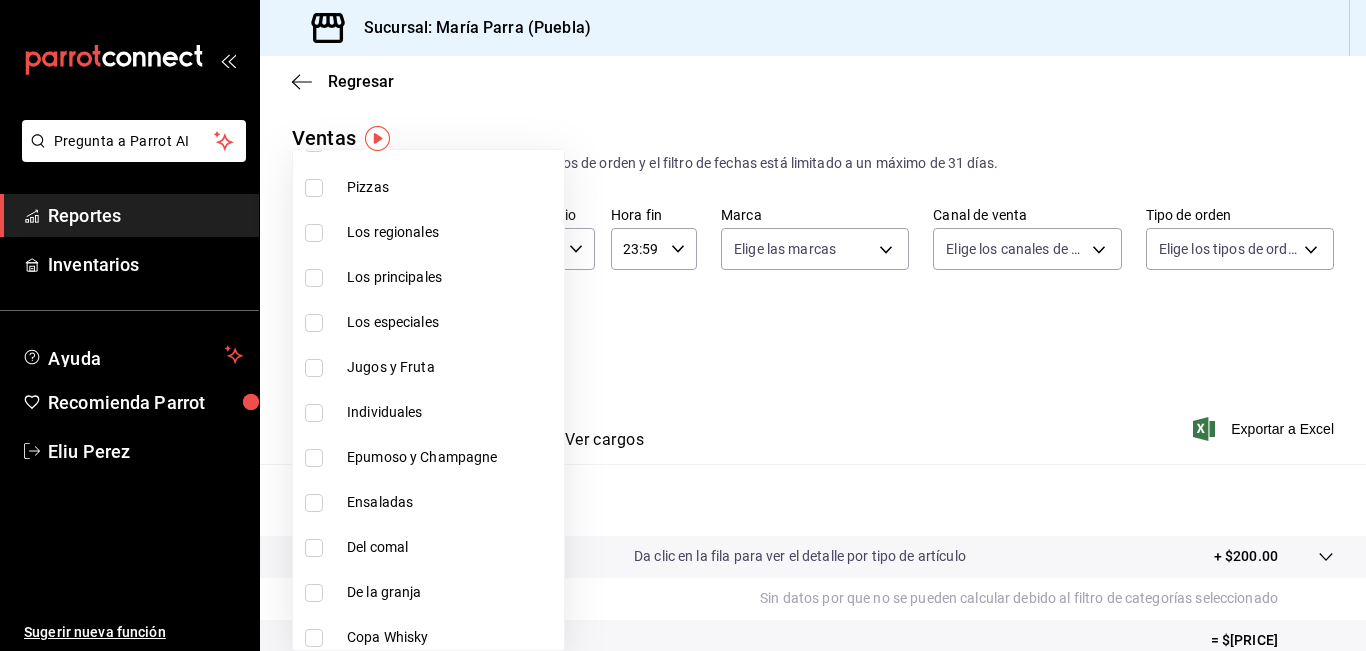 scroll, scrollTop: 2100, scrollLeft: 0, axis: vertical 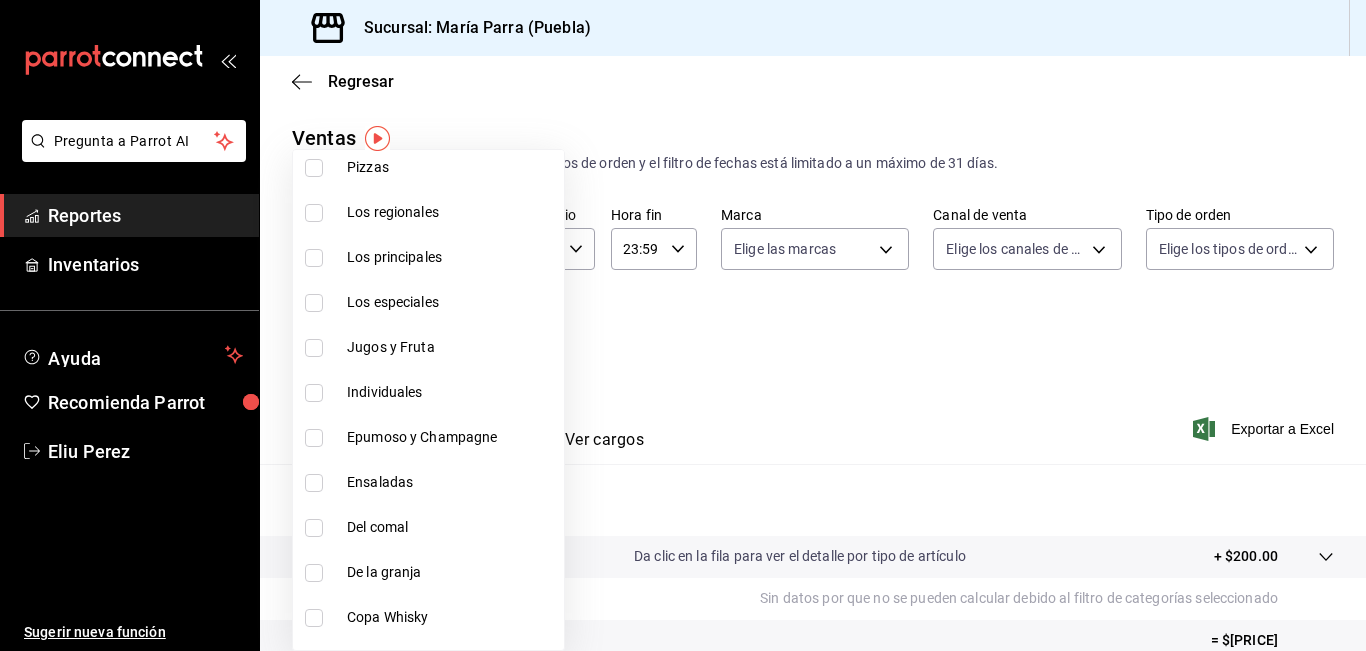 click on "Epumoso y Champagne" at bounding box center (451, 437) 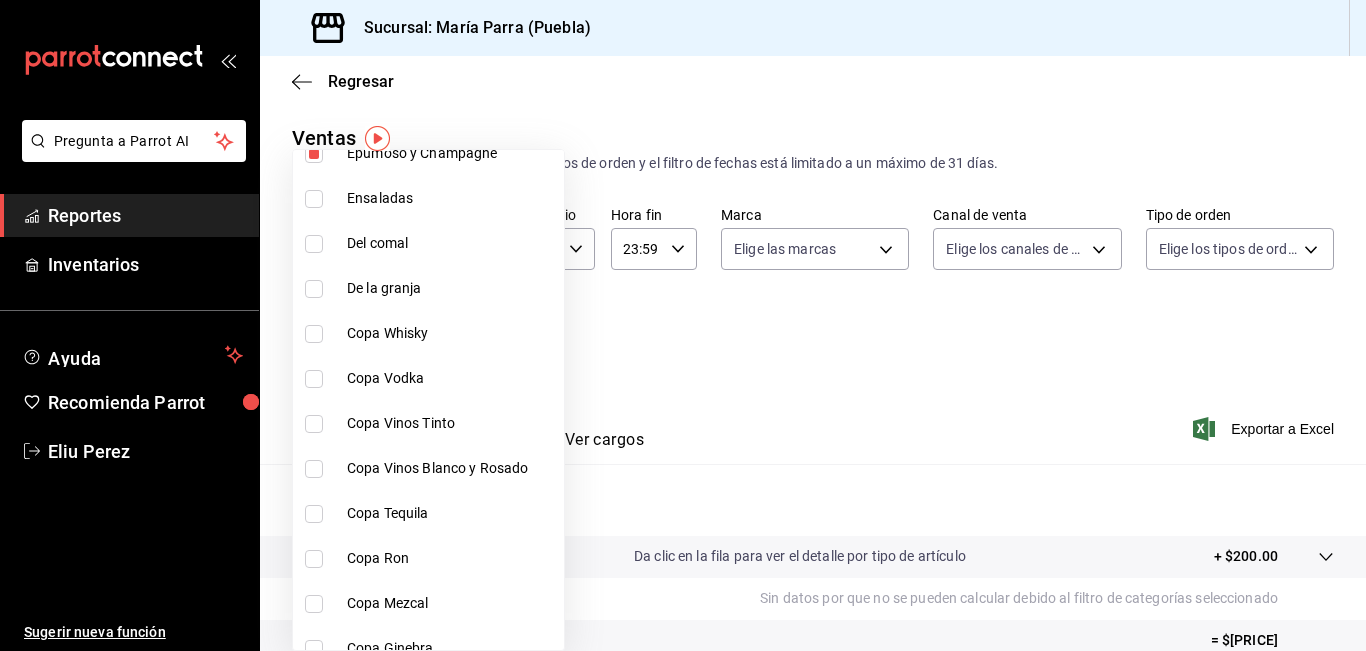 scroll, scrollTop: 2400, scrollLeft: 0, axis: vertical 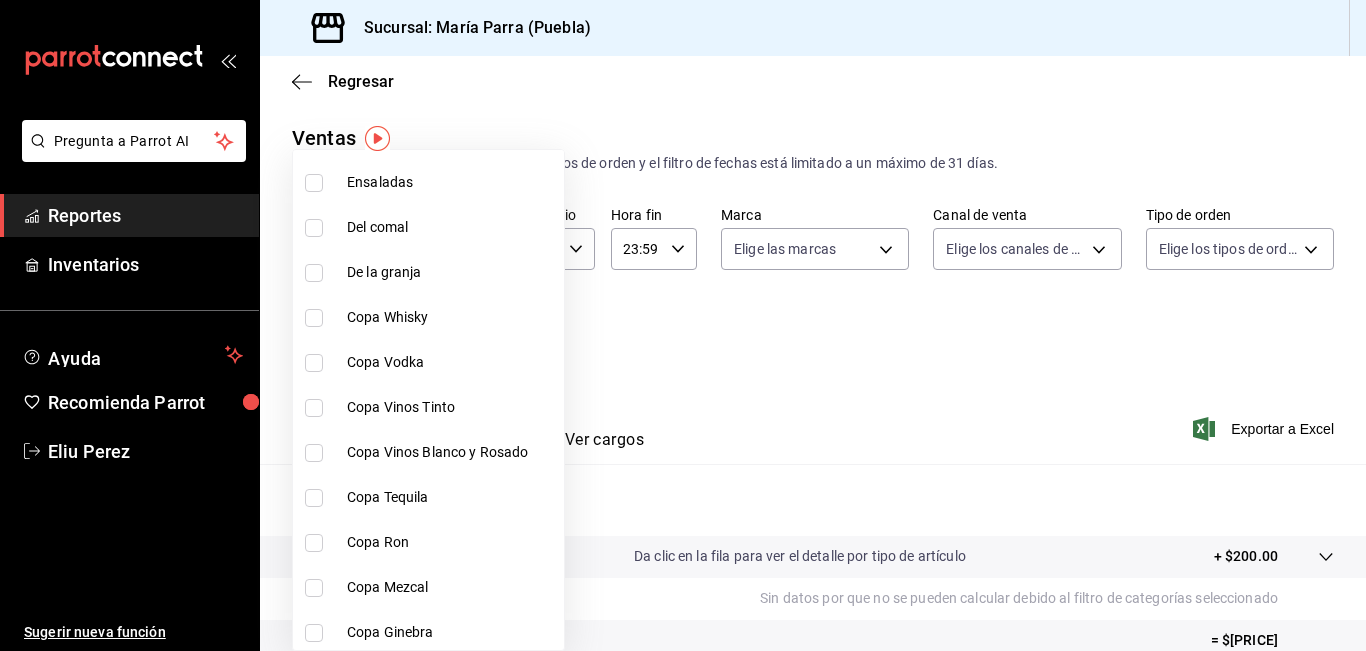click on "Copa Vodka" at bounding box center [428, 362] 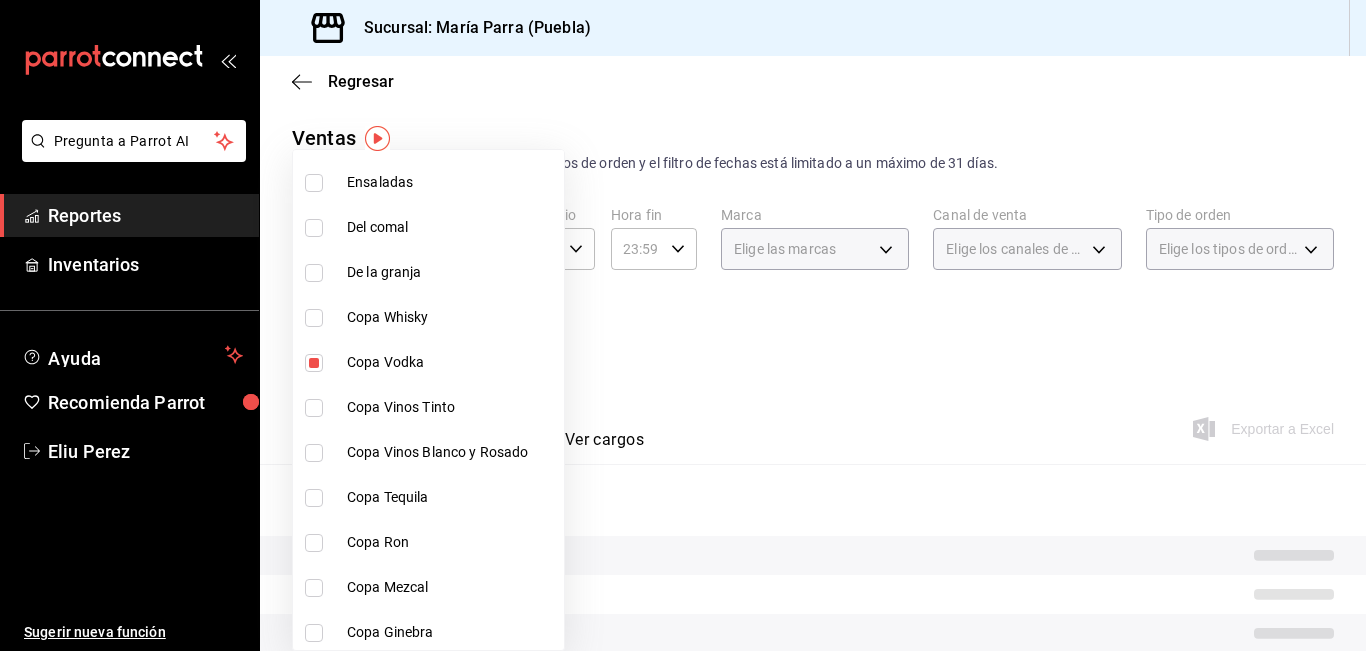 click on "Copa Vodka" at bounding box center [451, 362] 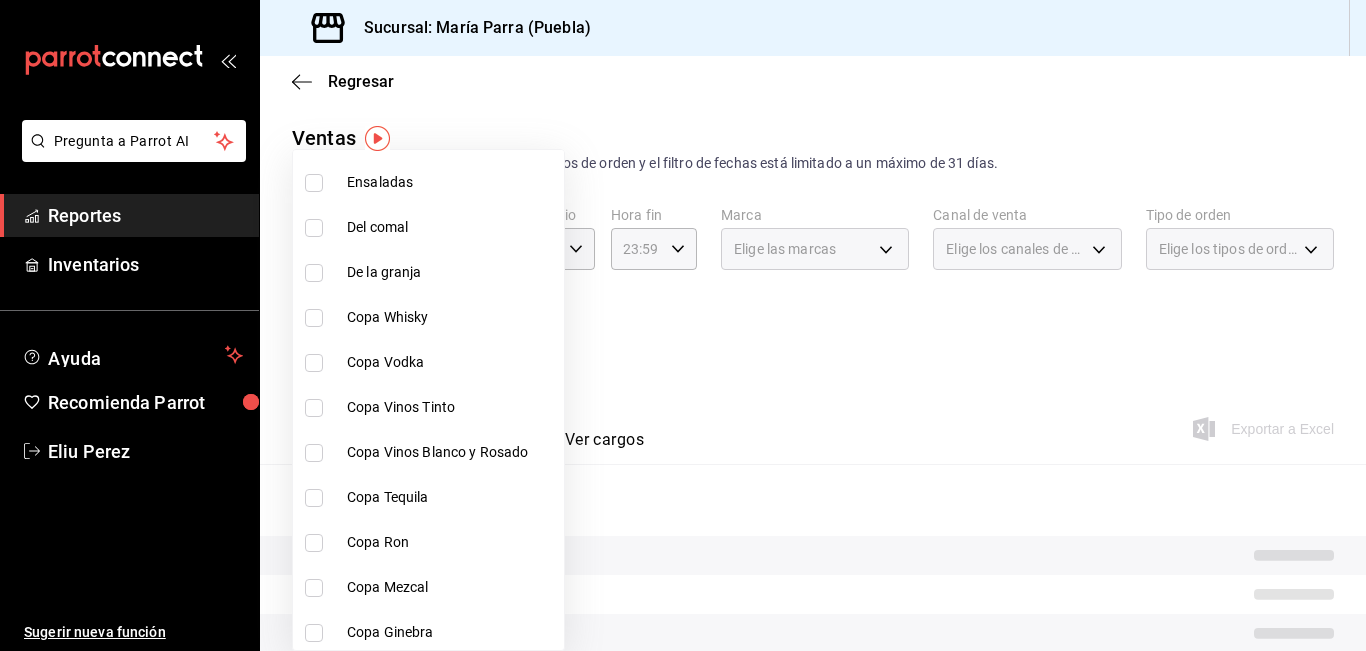 click on "Copa Vinos Tinto" at bounding box center [451, 407] 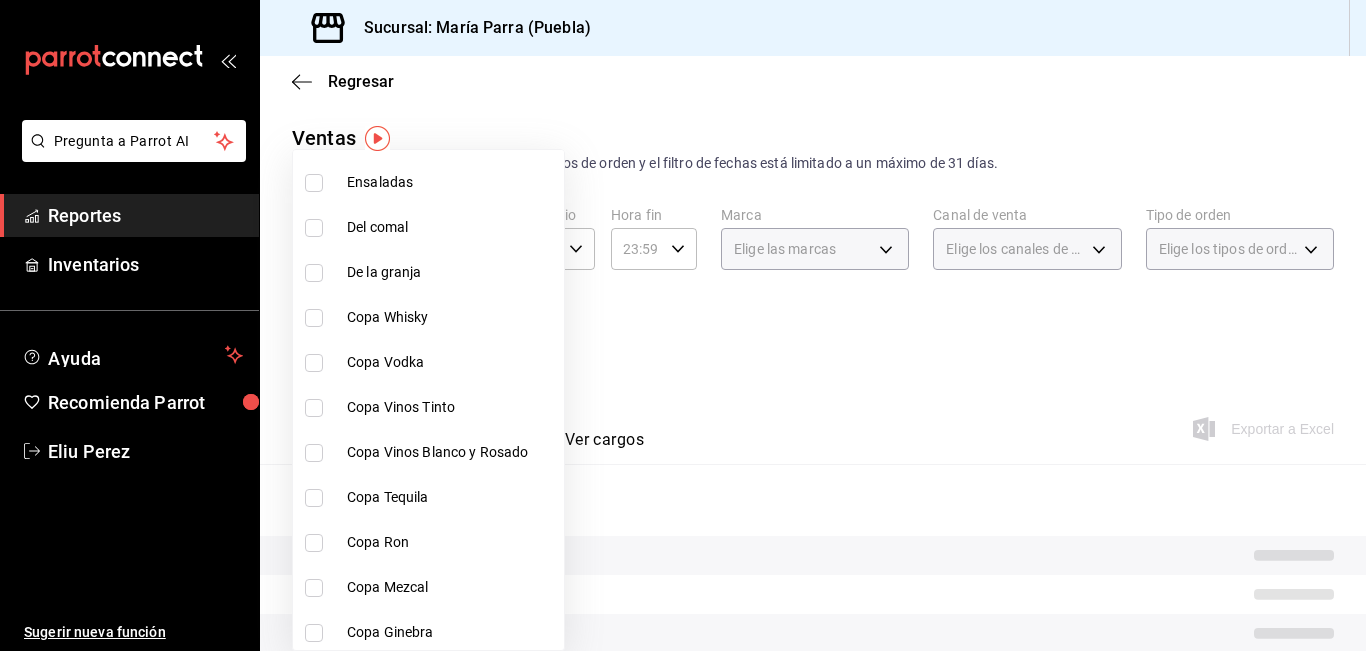 click on "Copa Vinos Blanco y Rosado" at bounding box center [451, 452] 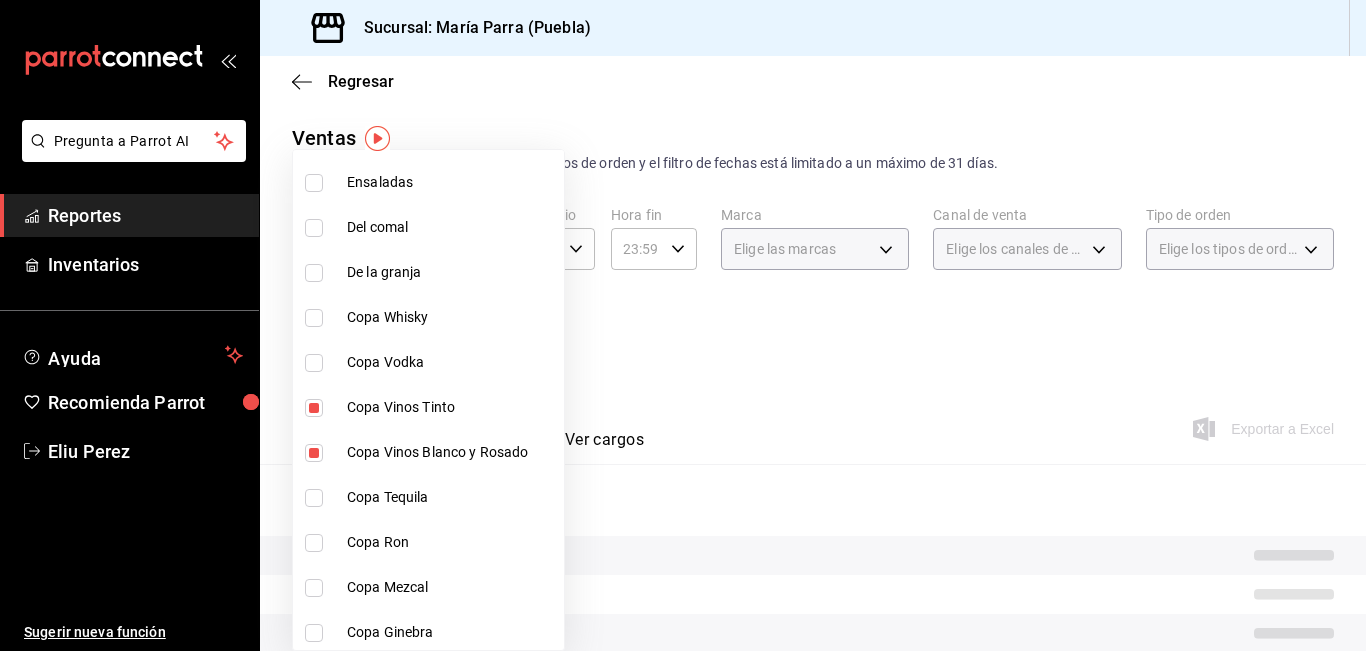 type on "[UUID],[UUID],[UUID],[UUID],[UUID],[UUID]" 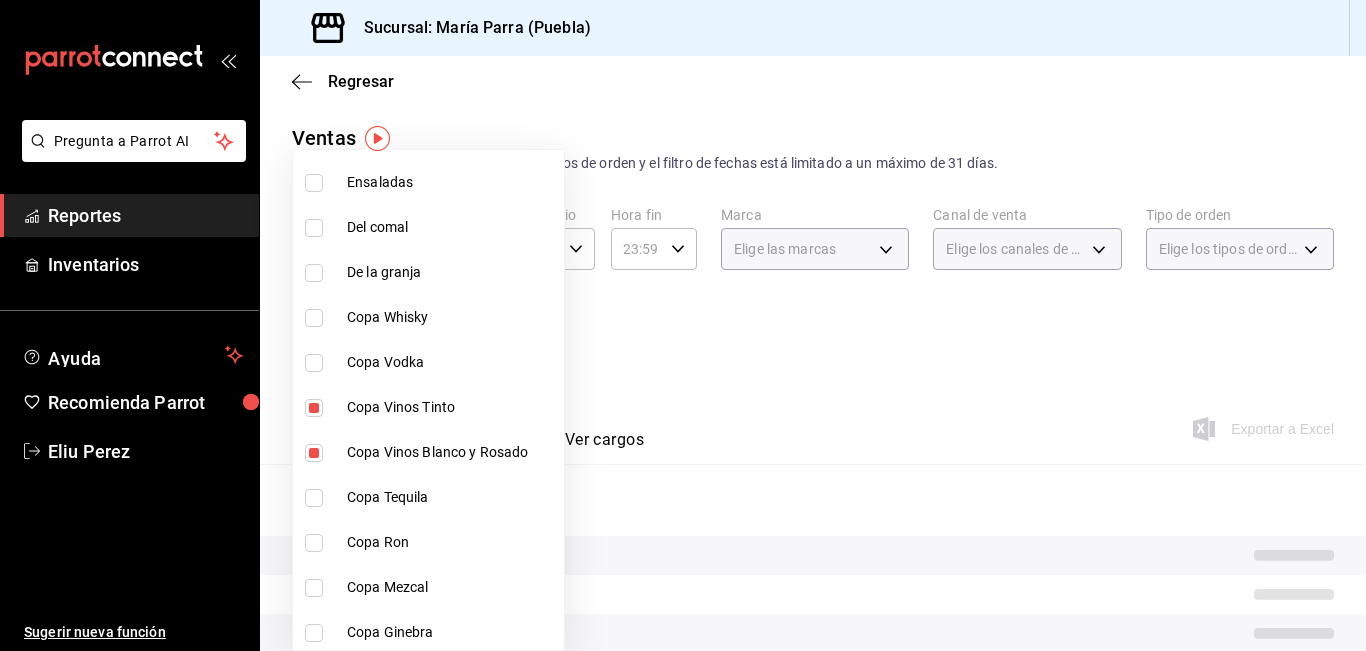 checkbox on "true" 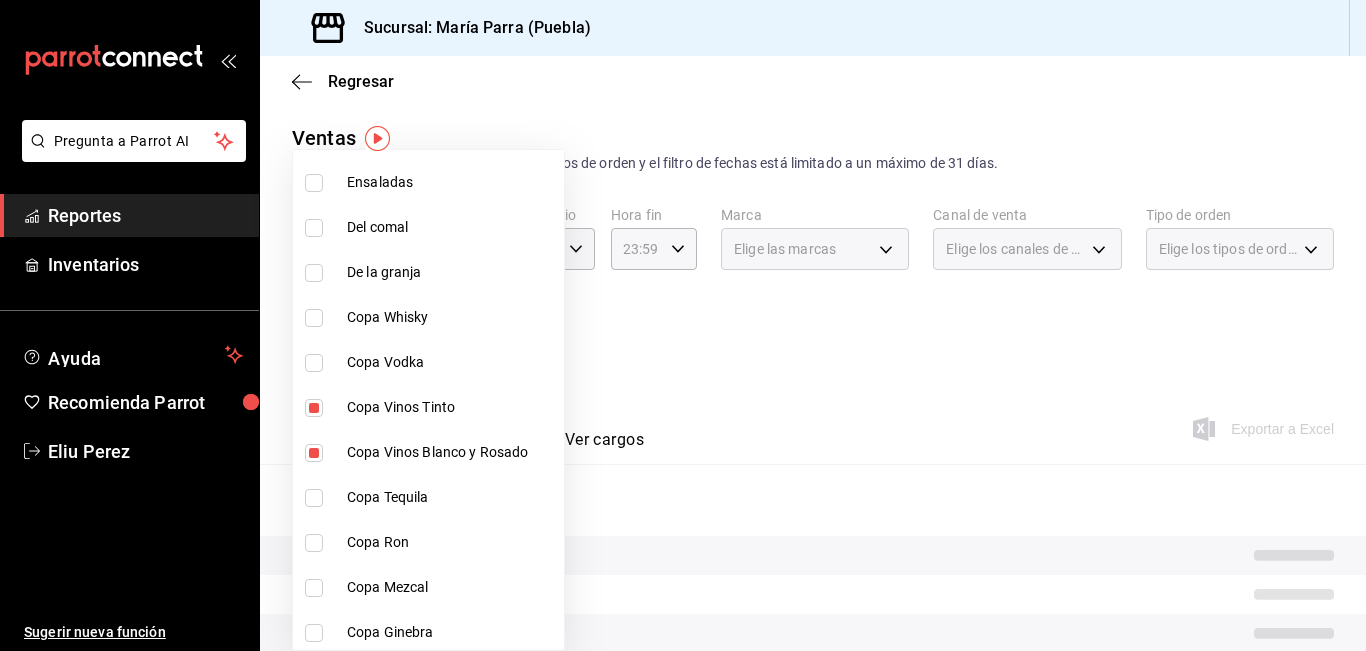 click on "Copa Vinos Tinto" at bounding box center (451, 407) 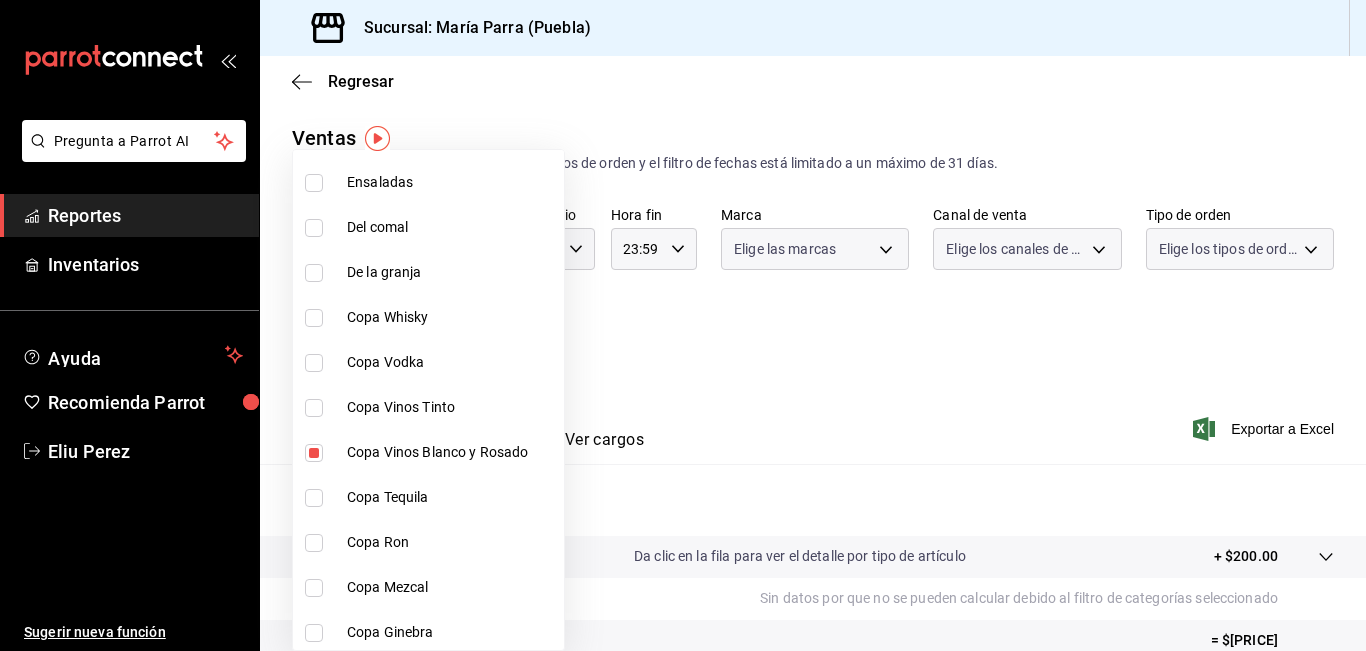 type on "[UUID],[UUID],[UUID],[UUID],[UUID]" 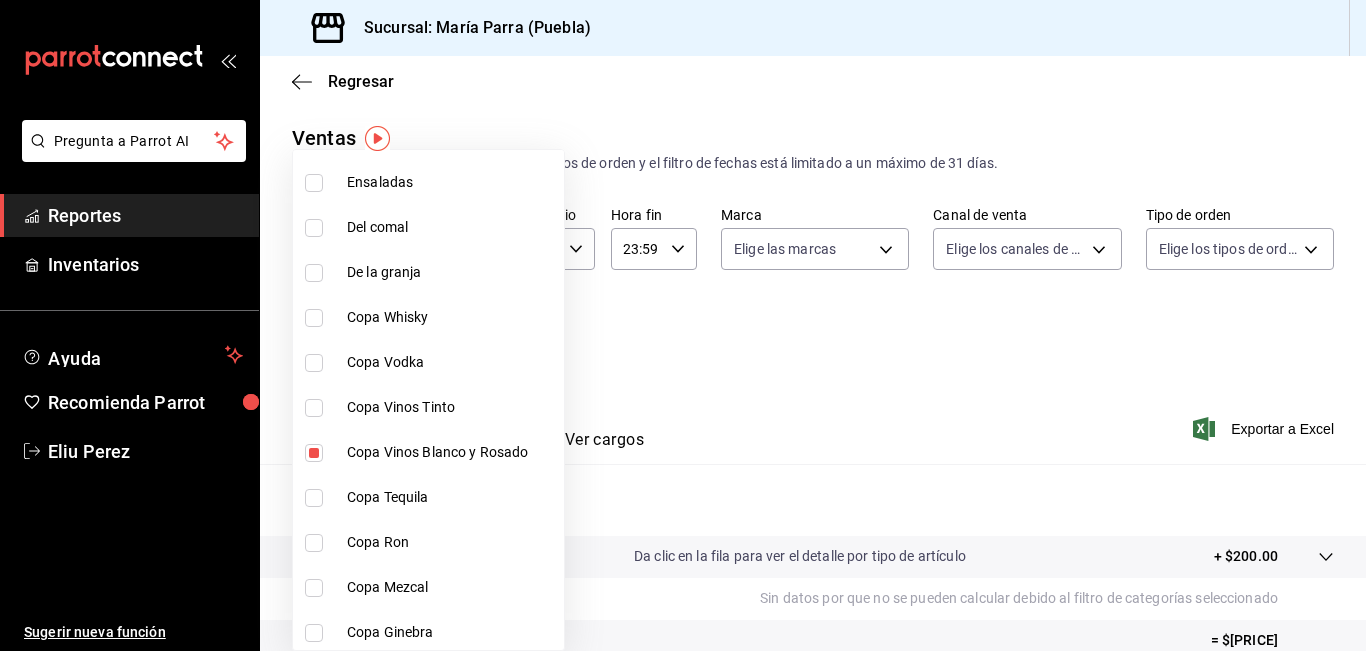 click on "Copa Whisky" at bounding box center (428, 317) 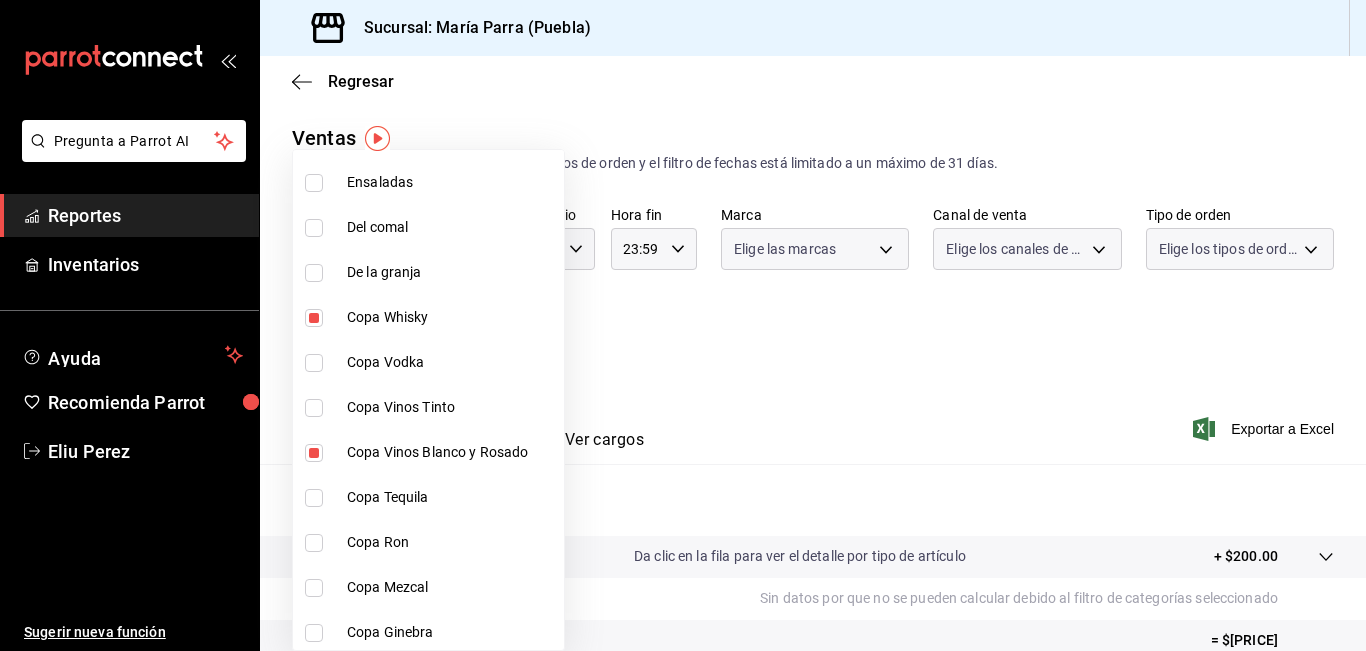 click on "De la granja" at bounding box center (451, 272) 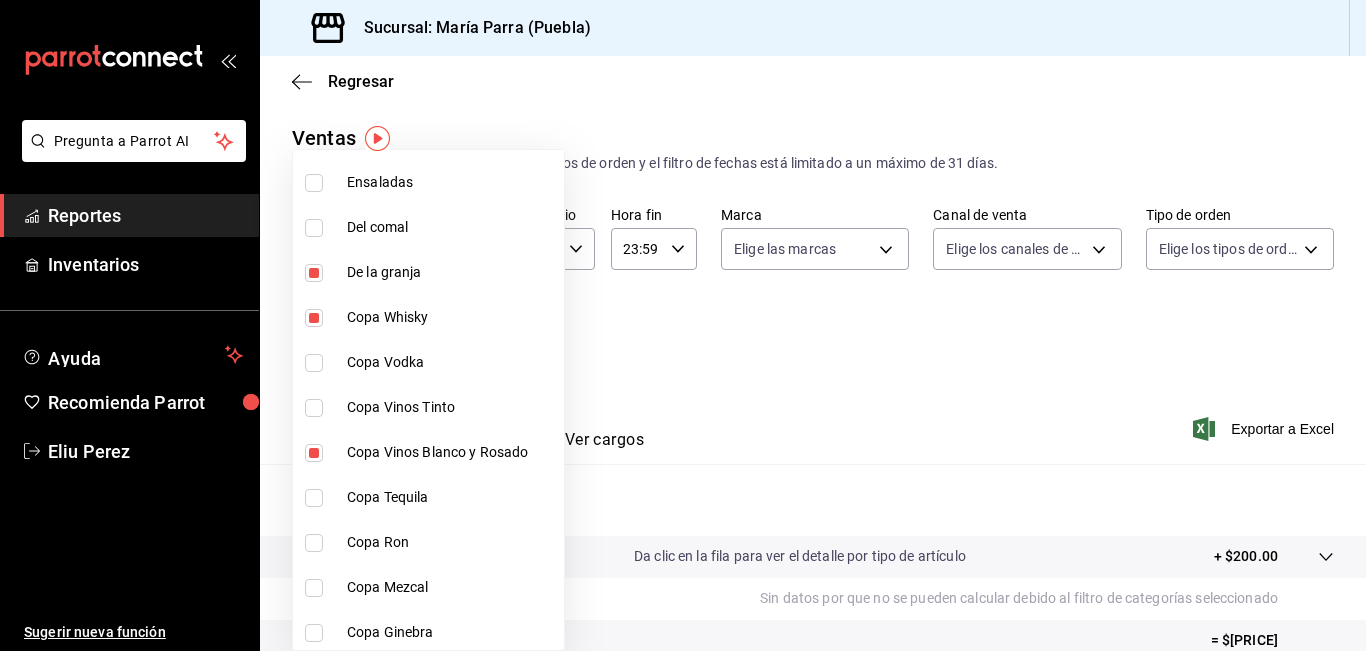 click on "Copa Vodka" at bounding box center (428, 362) 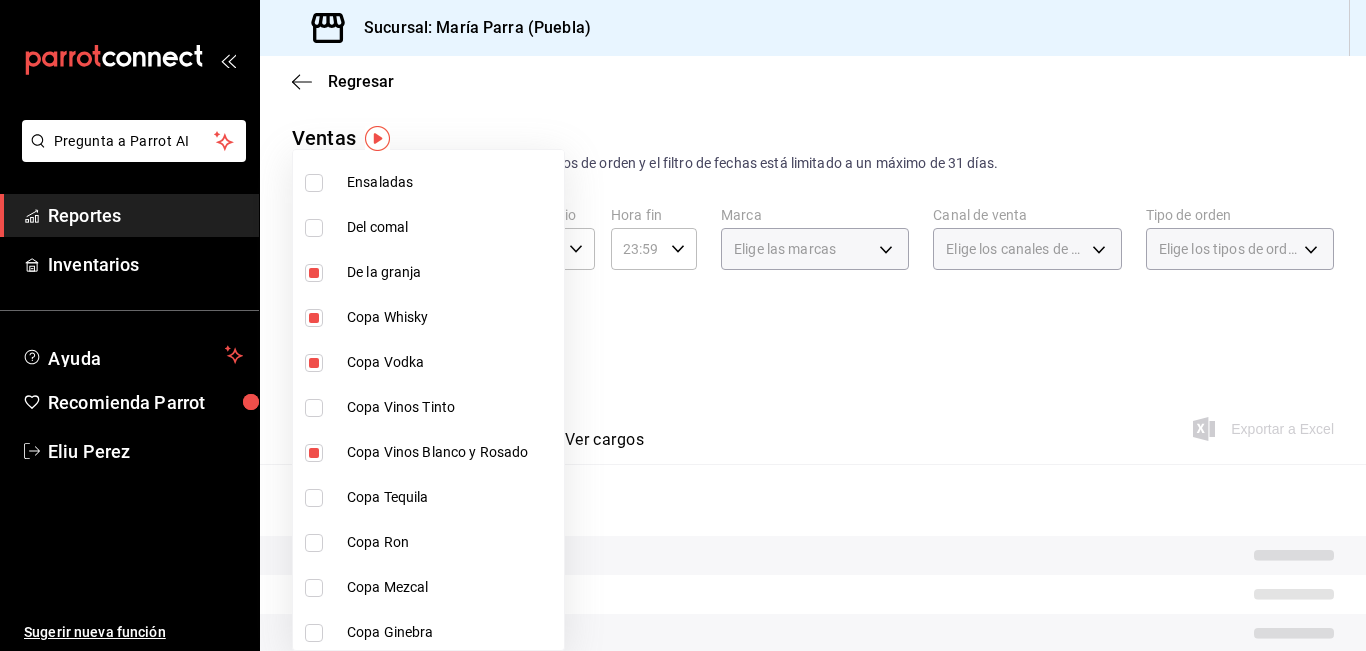 type on "[UUID],[UUID],[UUID],[UUID],[UUID],[UUID],[UUID],[UUID]" 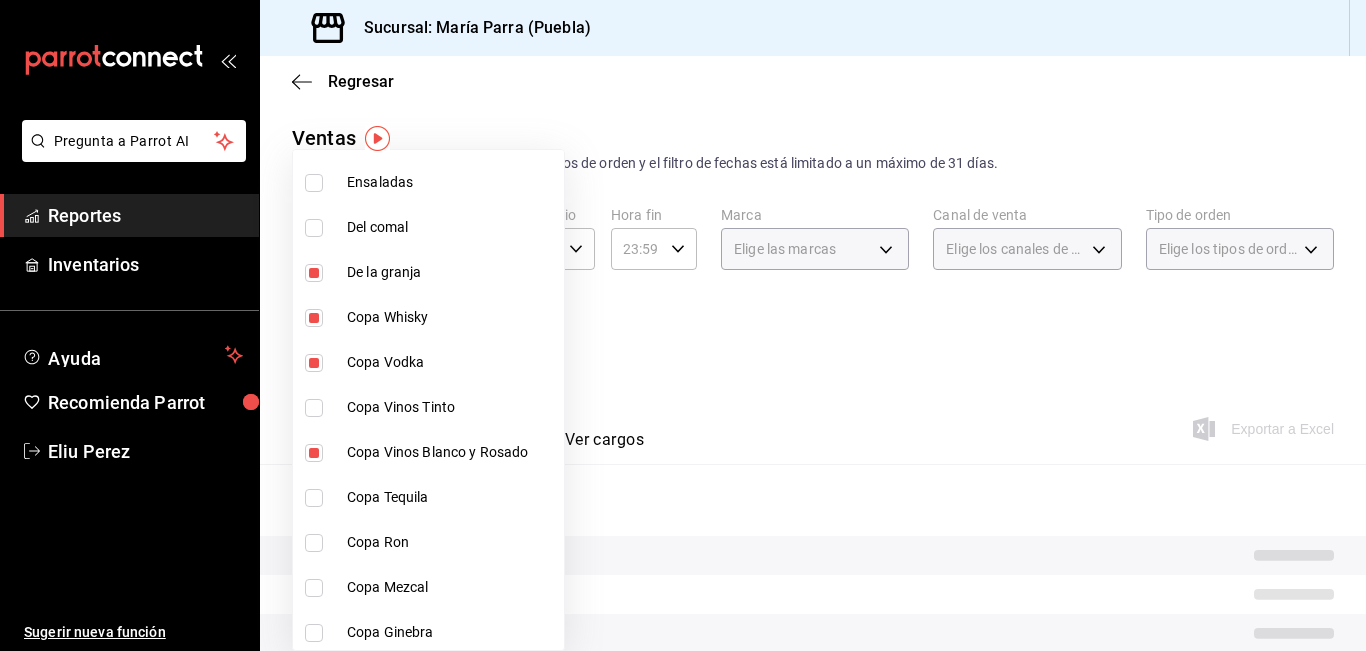 checkbox on "true" 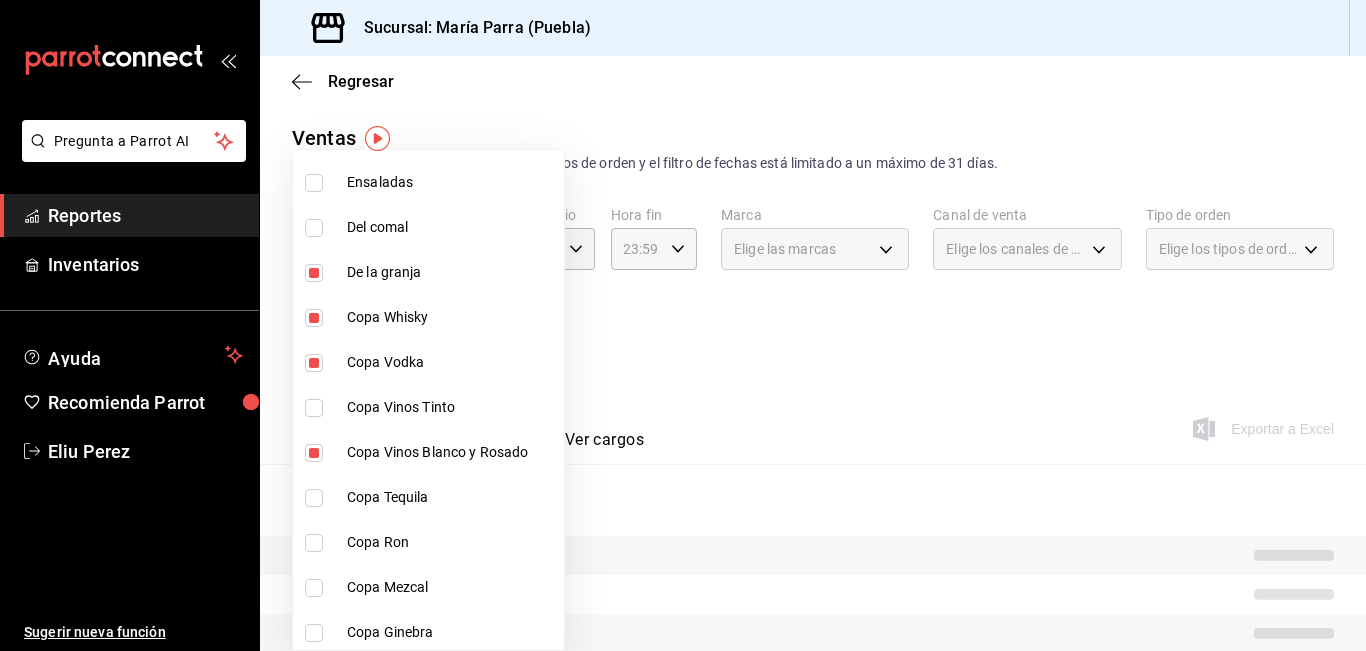 click on "Copa Vinos Tinto" at bounding box center (451, 407) 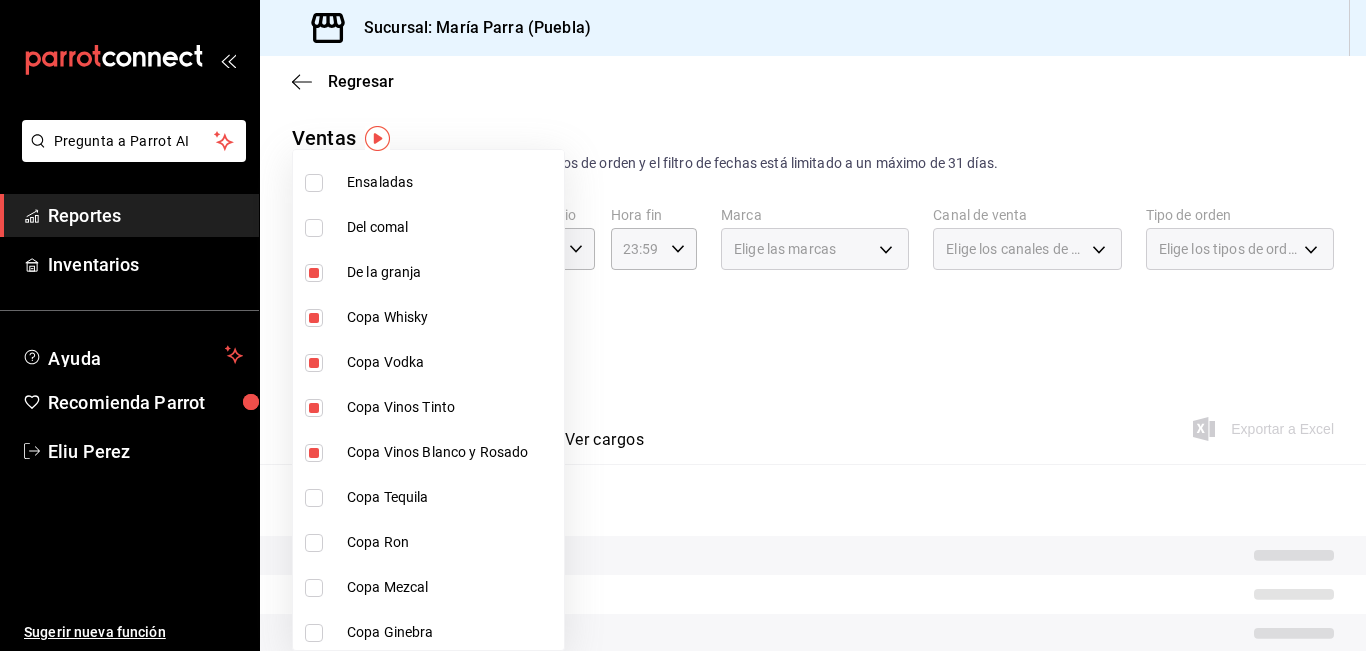 drag, startPoint x: 452, startPoint y: 479, endPoint x: 457, endPoint y: 540, distance: 61.204575 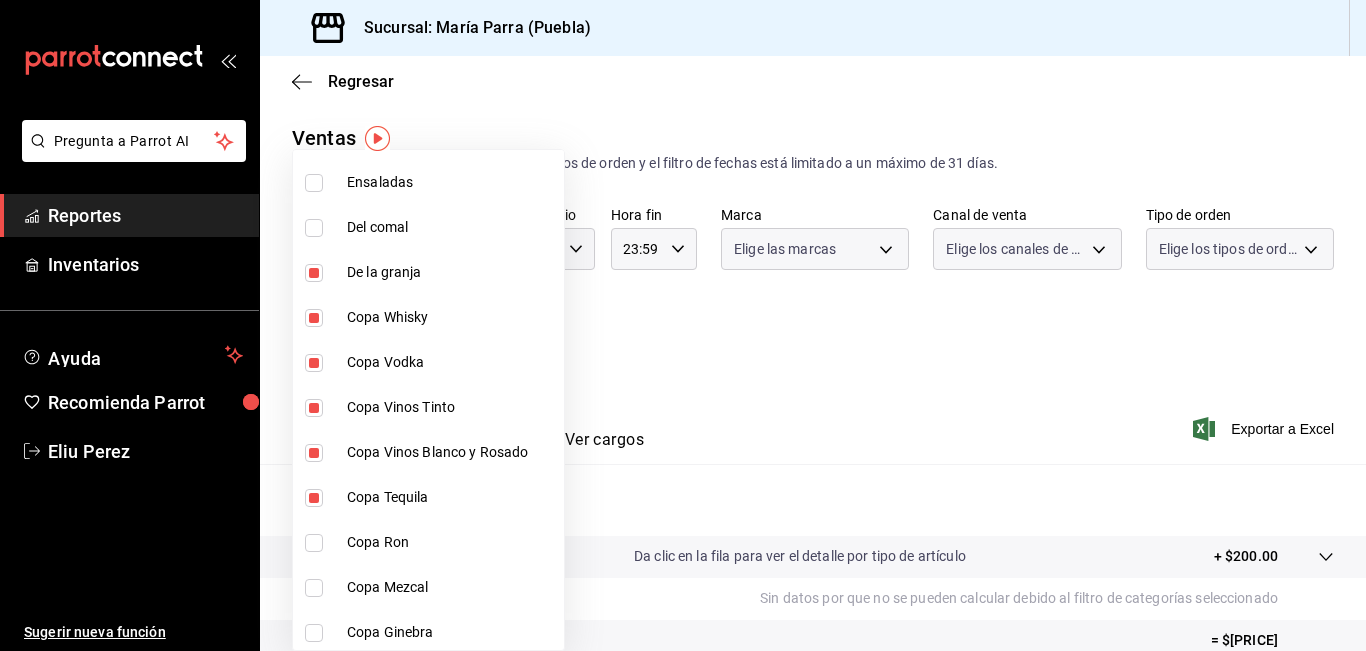 drag, startPoint x: 457, startPoint y: 540, endPoint x: 457, endPoint y: 582, distance: 42 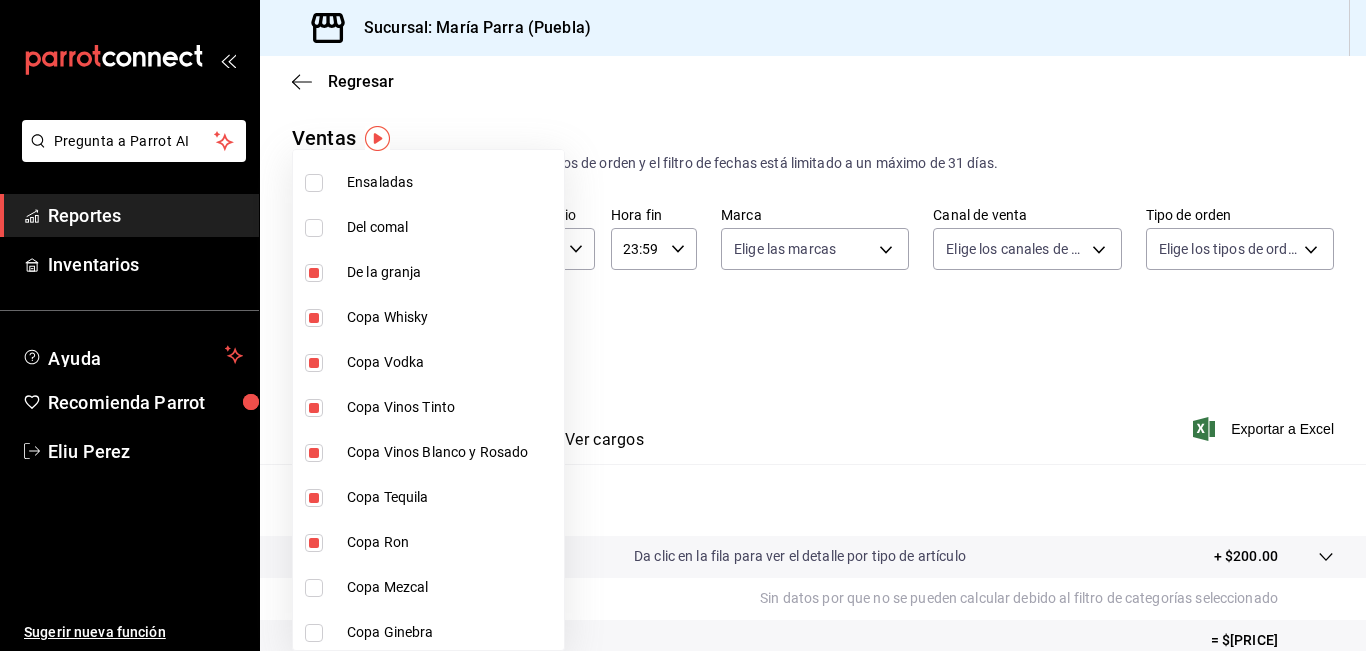 drag, startPoint x: 457, startPoint y: 582, endPoint x: 456, endPoint y: 632, distance: 50.01 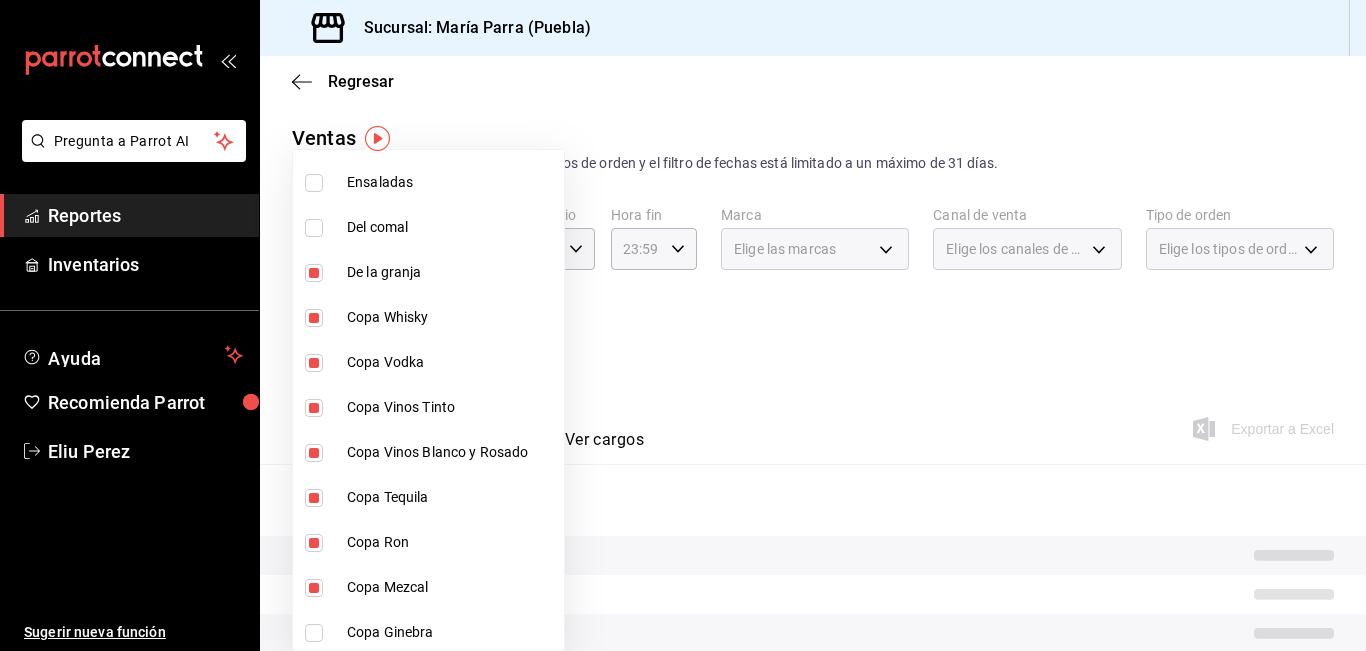 click on "Copa Ginebra" at bounding box center [451, 632] 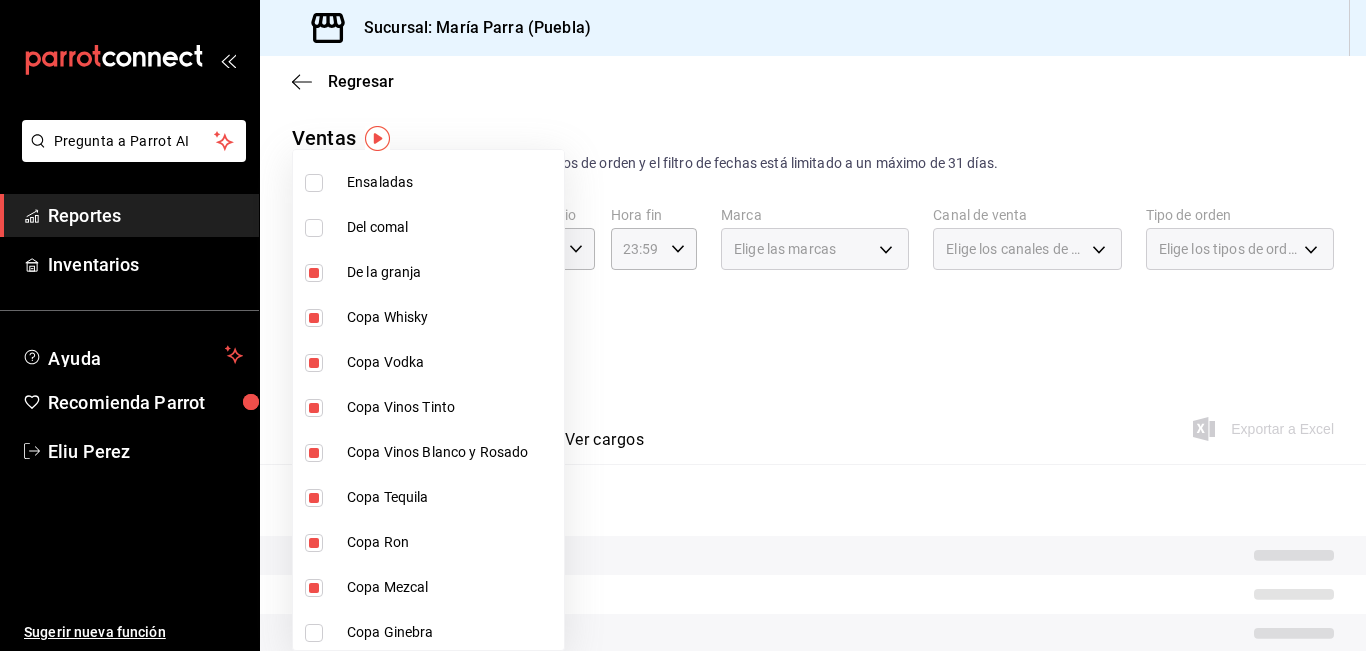 type on "[UUID],[UUID],[UUID],[UUID],[UUID],[UUID],[UUID],[UUID],[UUID],[UUID],[UUID],[UUID]" 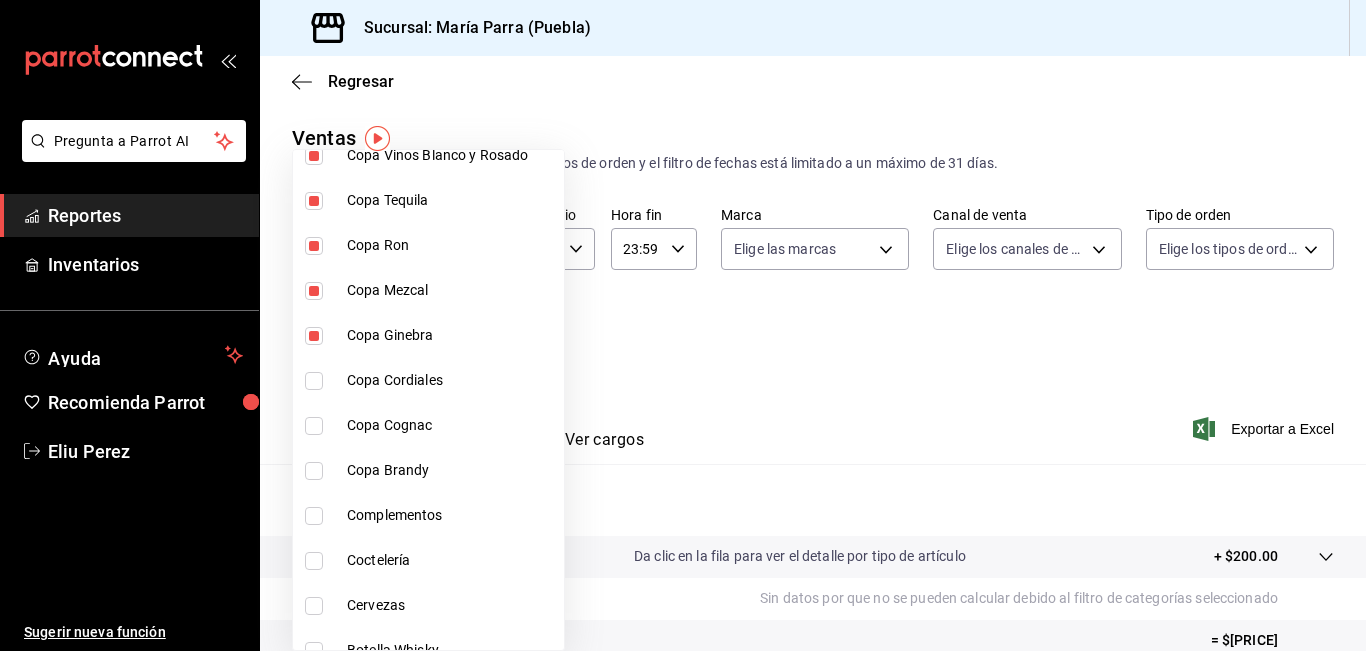 scroll, scrollTop: 2700, scrollLeft: 0, axis: vertical 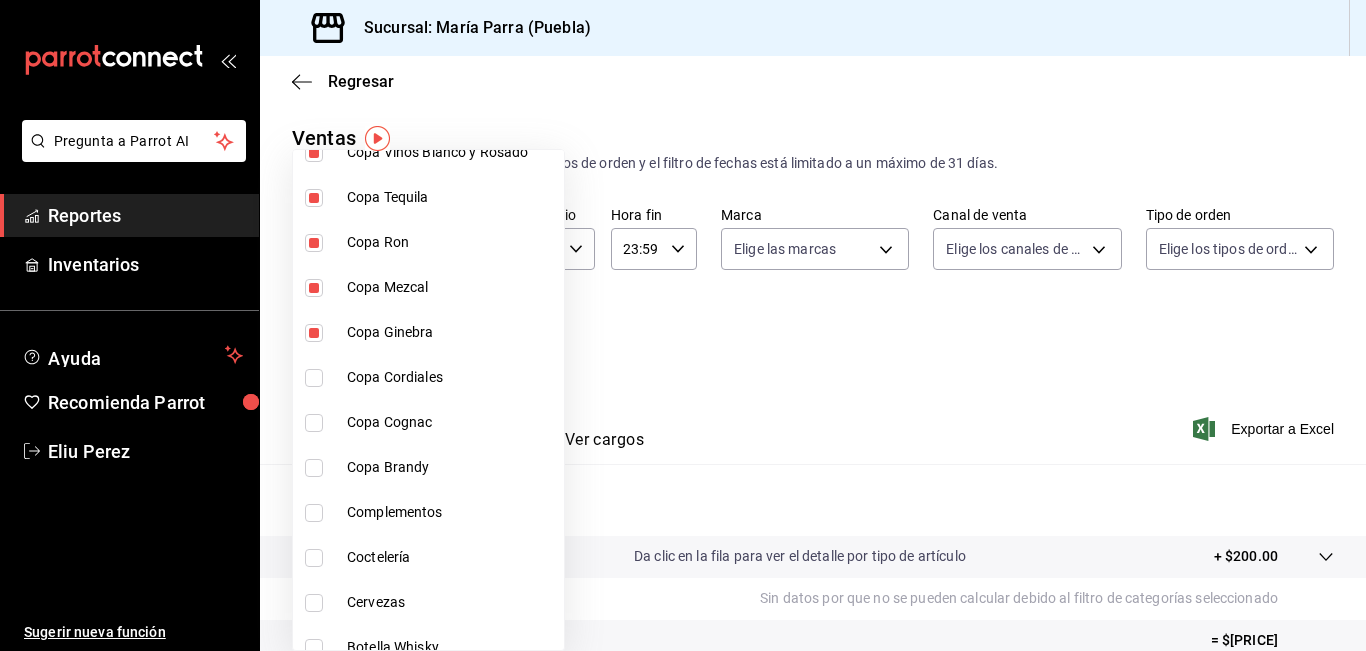 click on "Copa Cordiales" at bounding box center [451, 377] 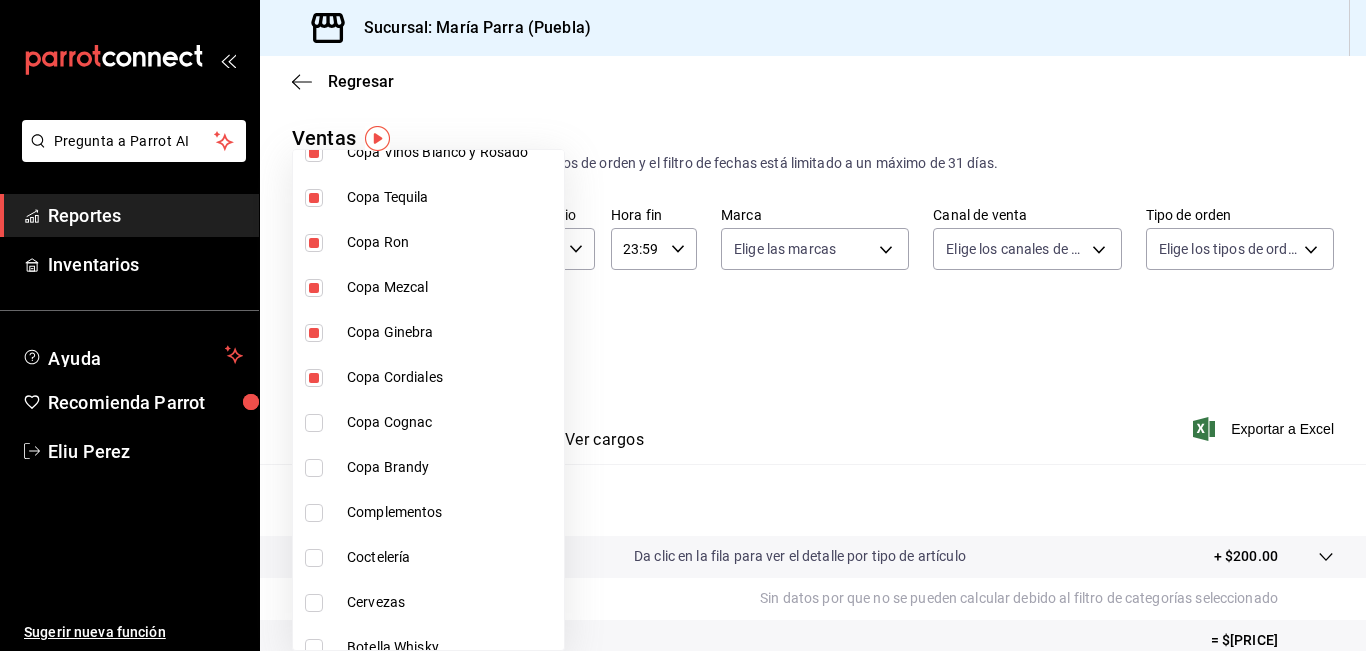 click on "Copa Cognac" at bounding box center [451, 422] 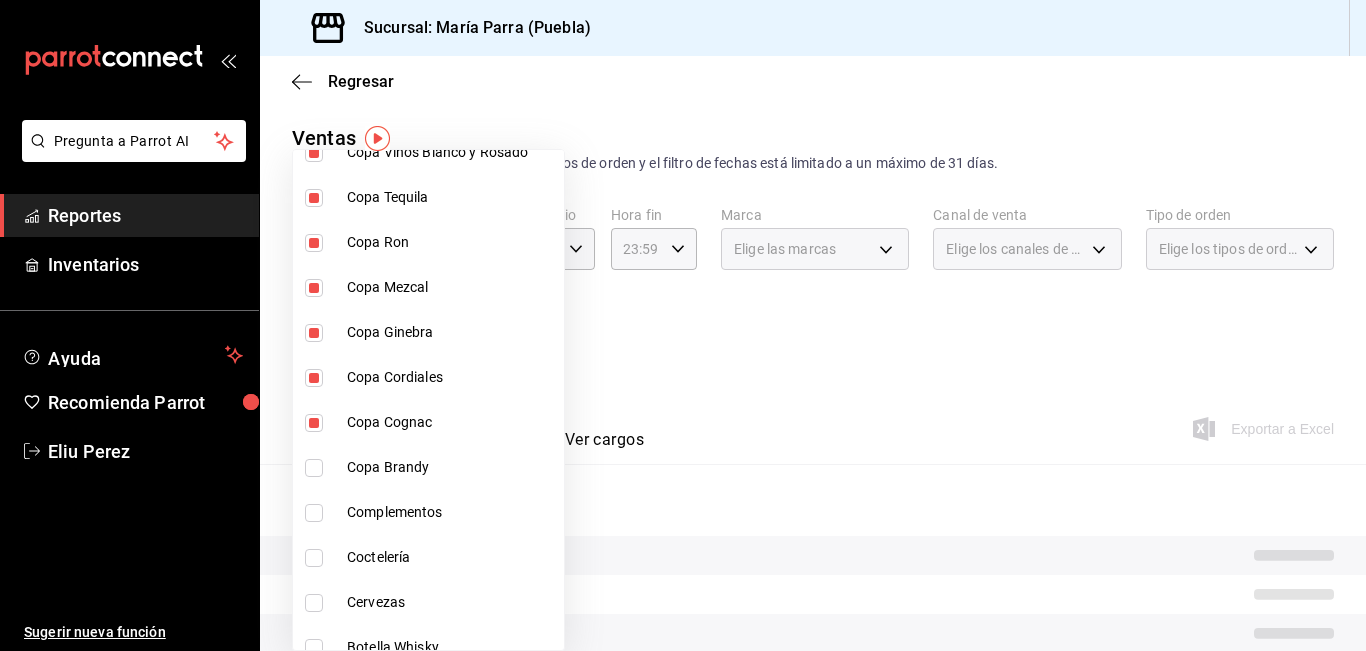 click on "Copa Brandy" at bounding box center [451, 467] 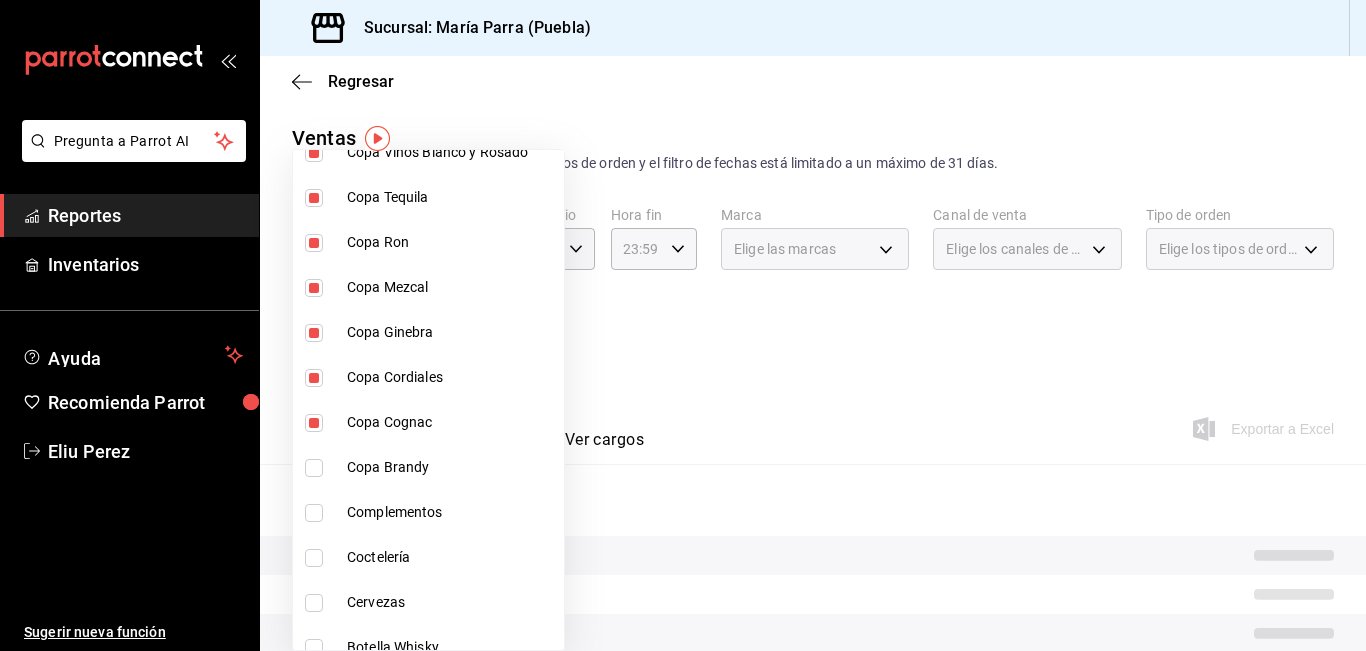 type on "[UUID],[UUID],[UUID],[UUID],[UUID],[UUID],[UUID],[UUID],[UUID],[UUID],[UUID],[UUID],[UUID],[UUID],[UUID]" 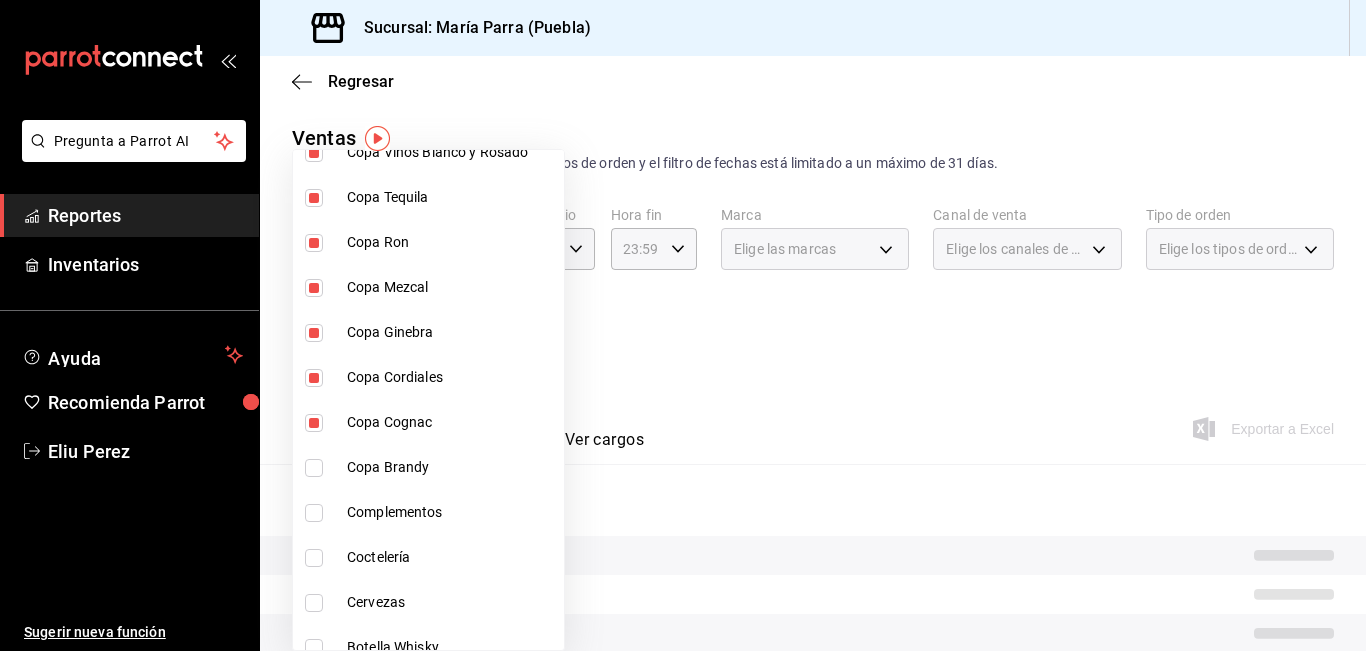 checkbox on "true" 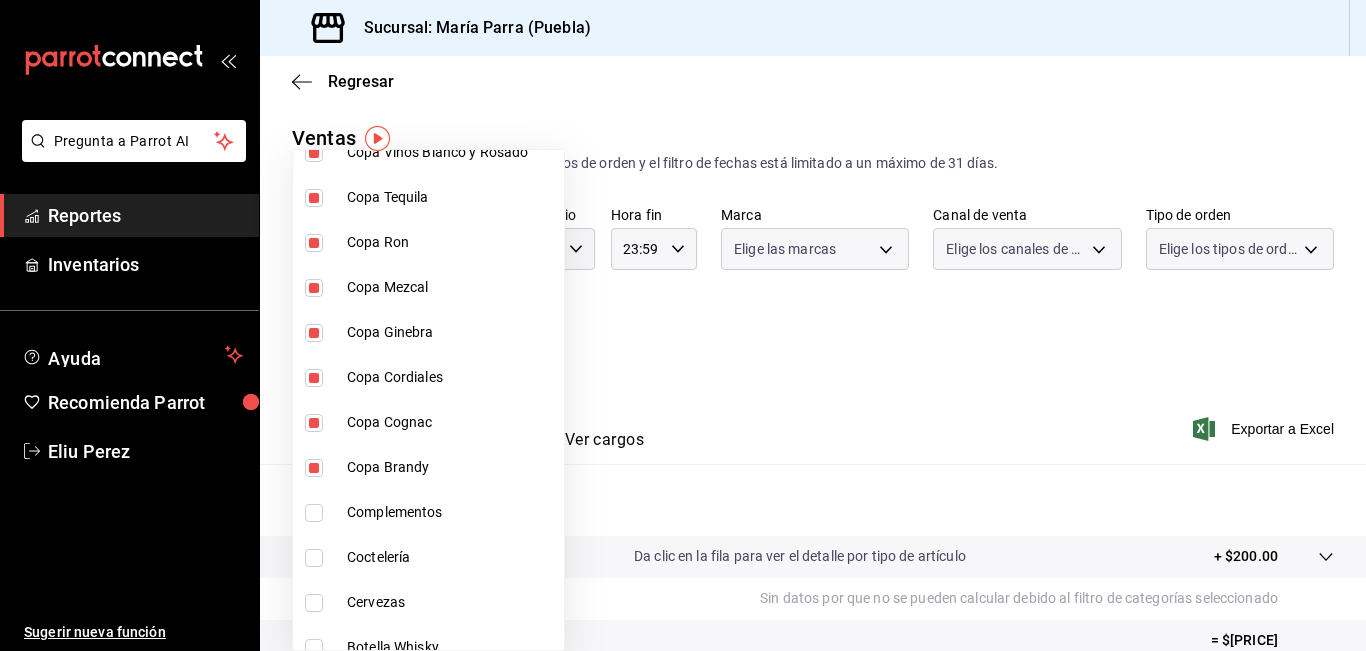 click on "Complementos" at bounding box center (451, 512) 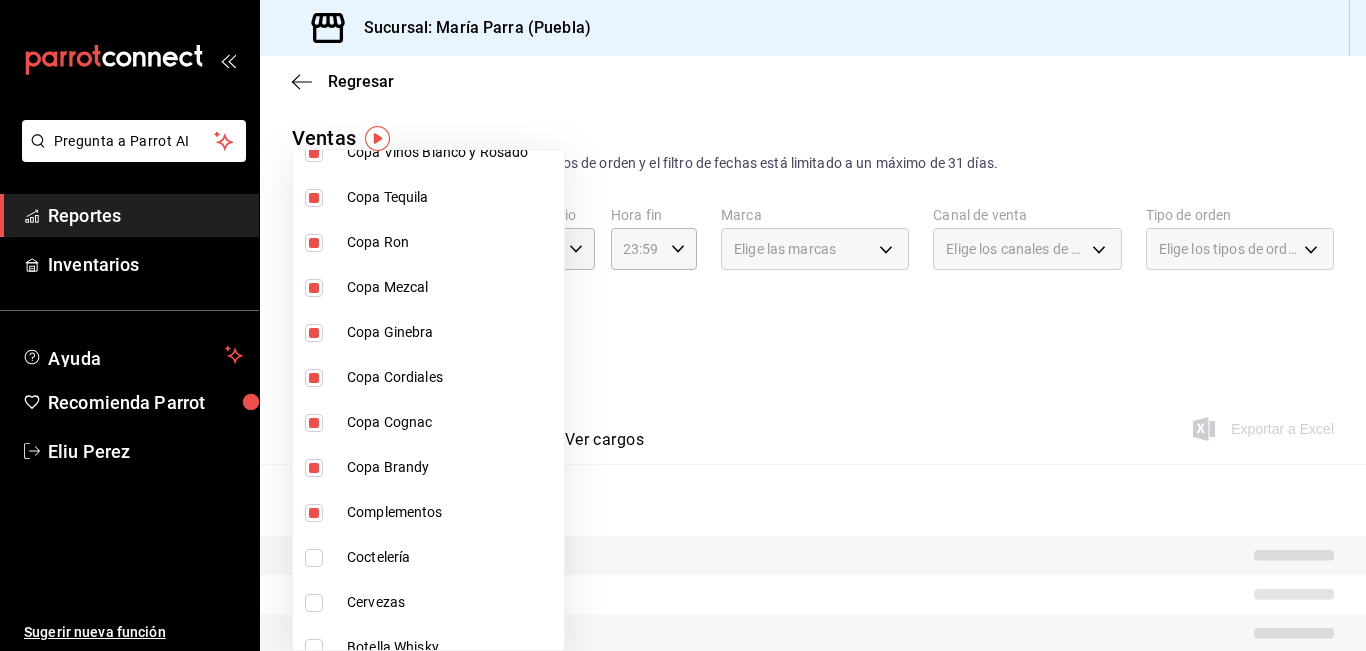 click on "Complementos" at bounding box center (451, 512) 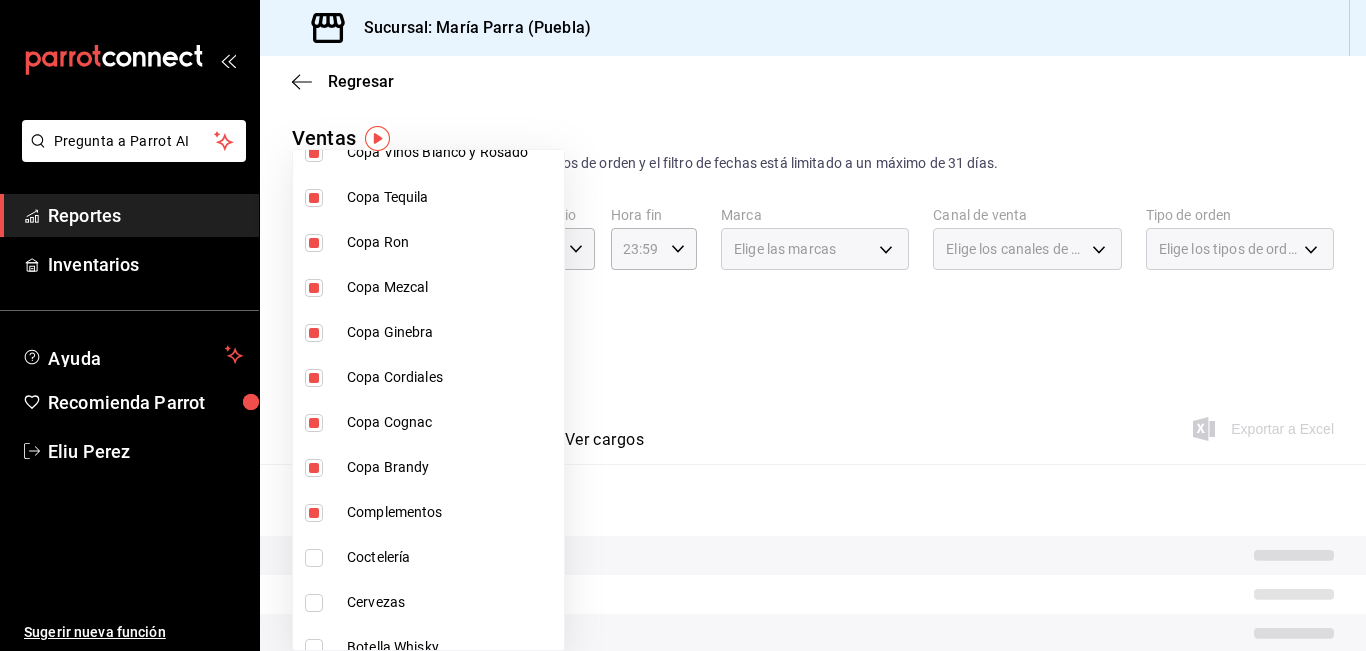 type on "[UUID],[UUID],[UUID],[UUID],[UUID],[UUID],[UUID],[UUID],[UUID],[UUID],[UUID],[UUID],[UUID],[UUID],[UUID]" 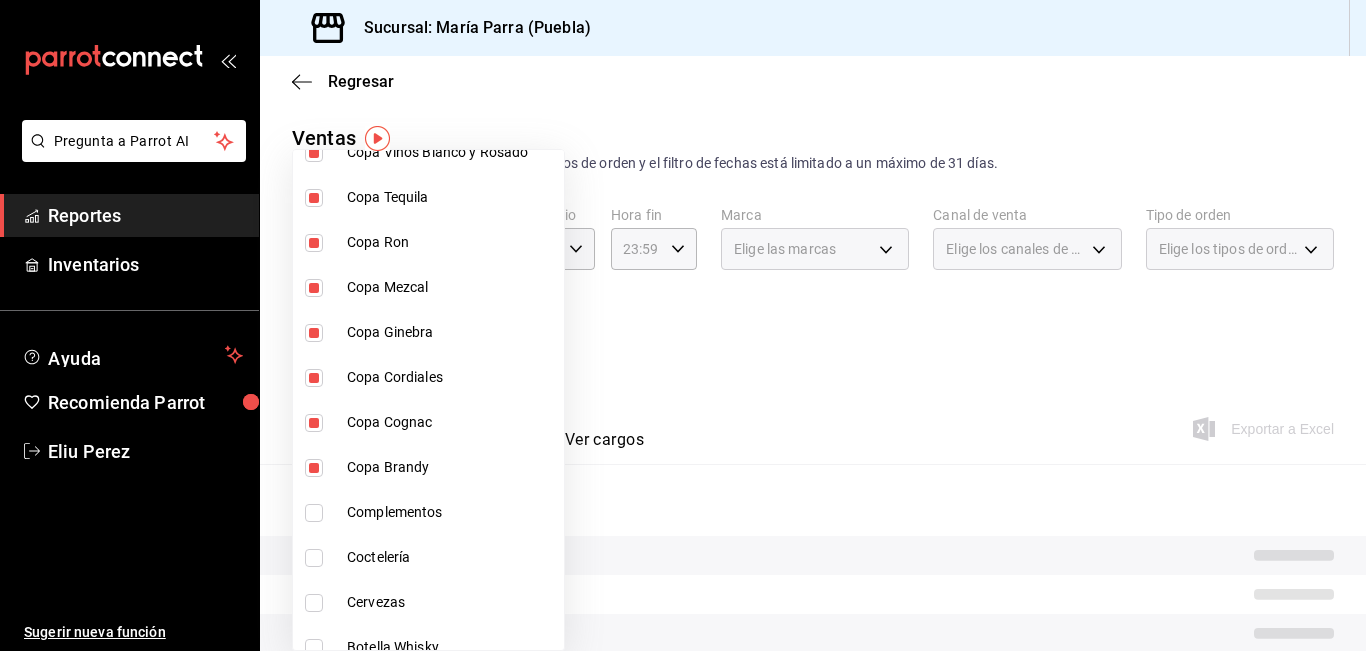 click on "Coctelería" at bounding box center (451, 557) 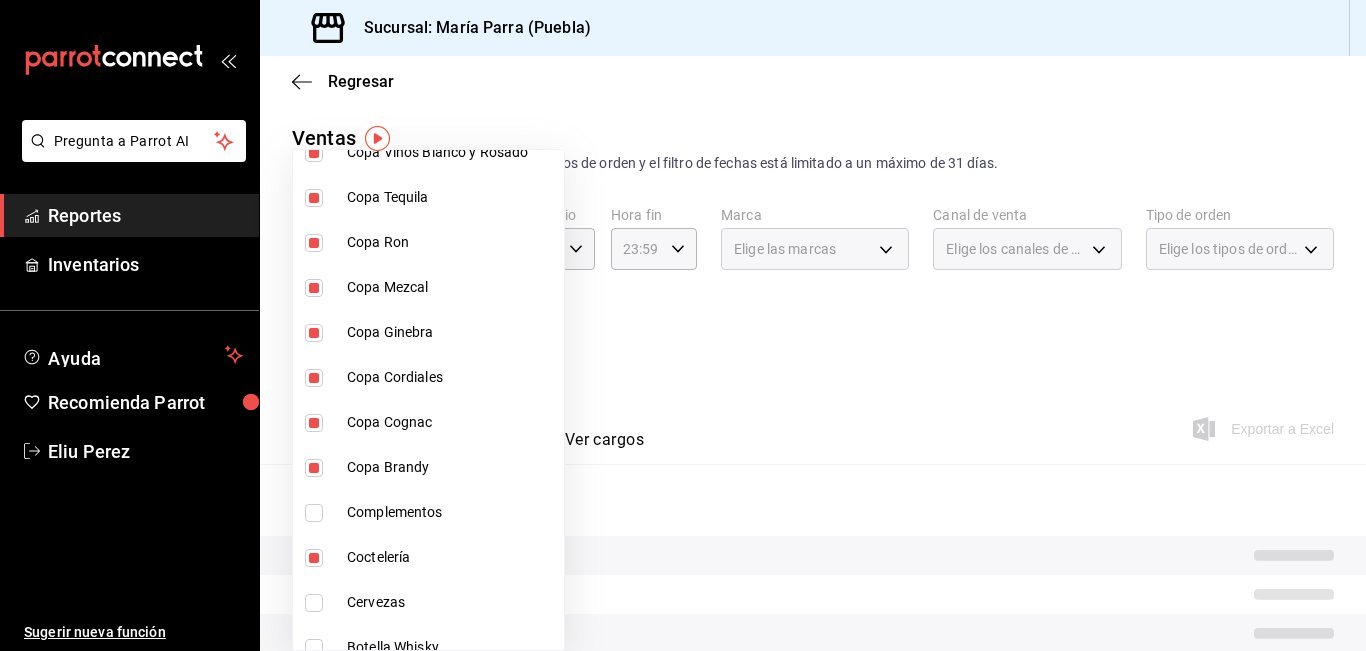 type on "[UUID],[UUID],[UUID],[UUID],[UUID],[UUID],[UUID],[UUID],[UUID],[UUID],[UUID],[UUID],[UUID],[UUID],[UUID],[UUID]" 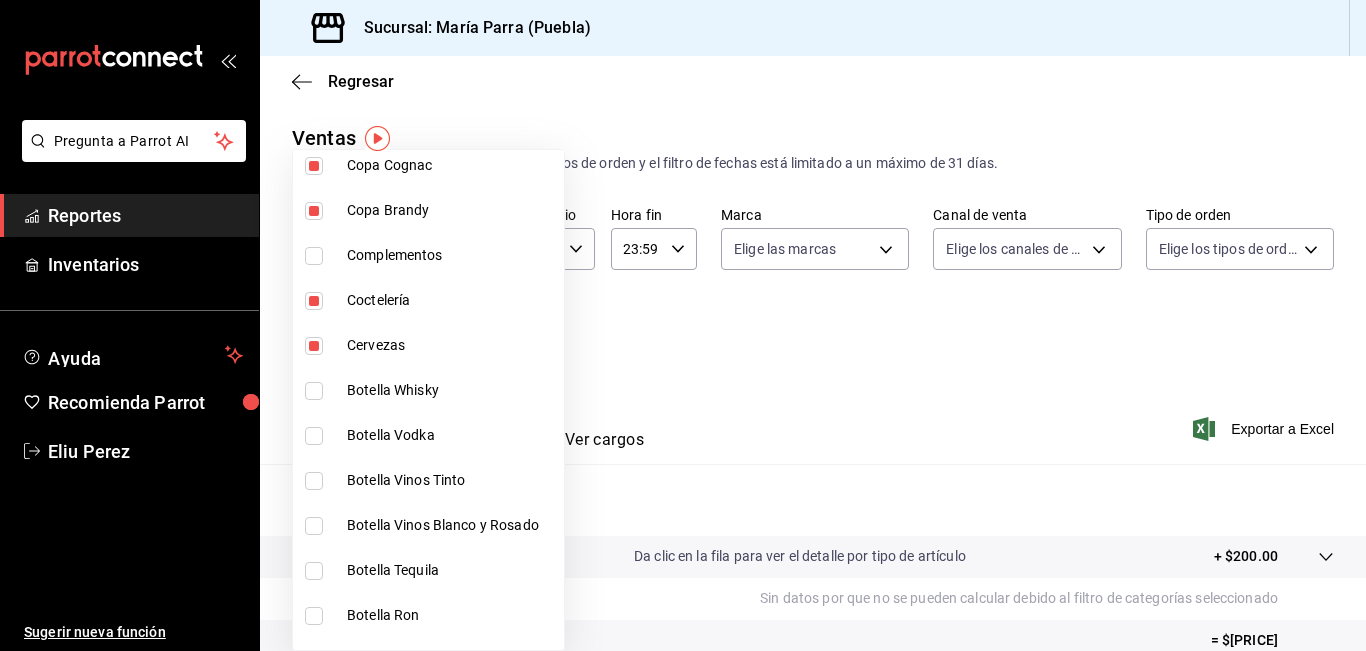 scroll, scrollTop: 3000, scrollLeft: 0, axis: vertical 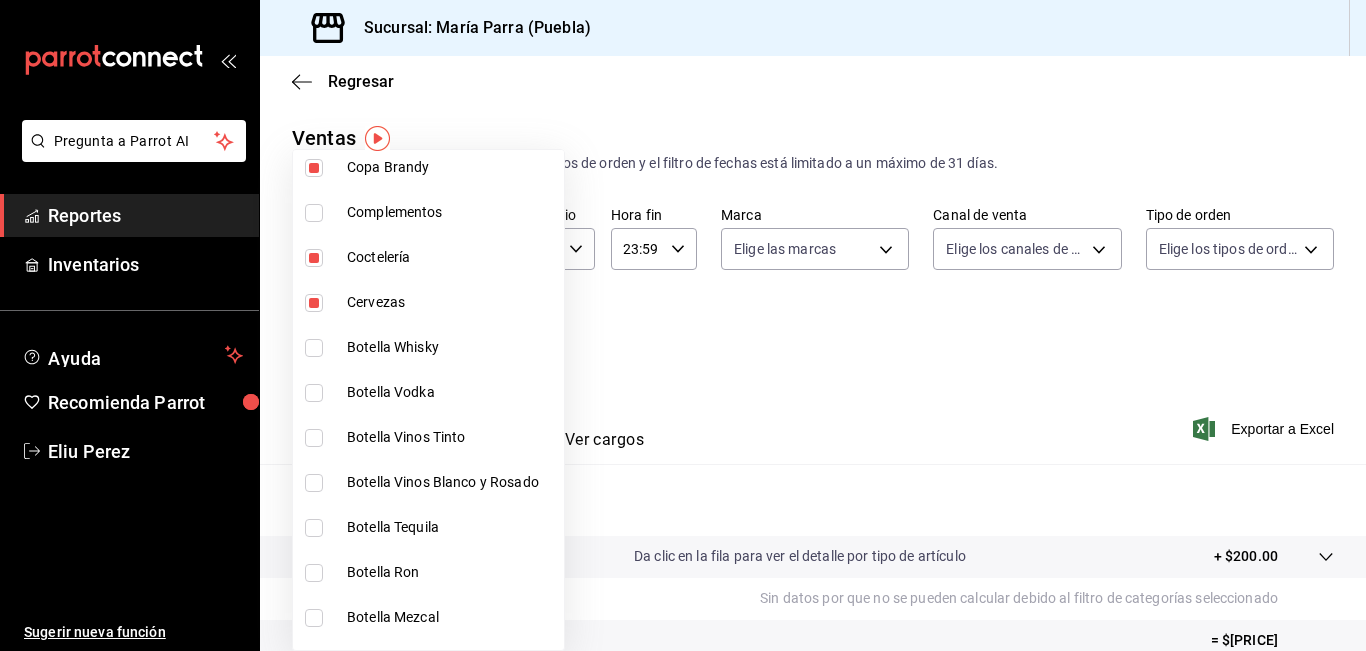 click on "Botella Whisky" at bounding box center [451, 347] 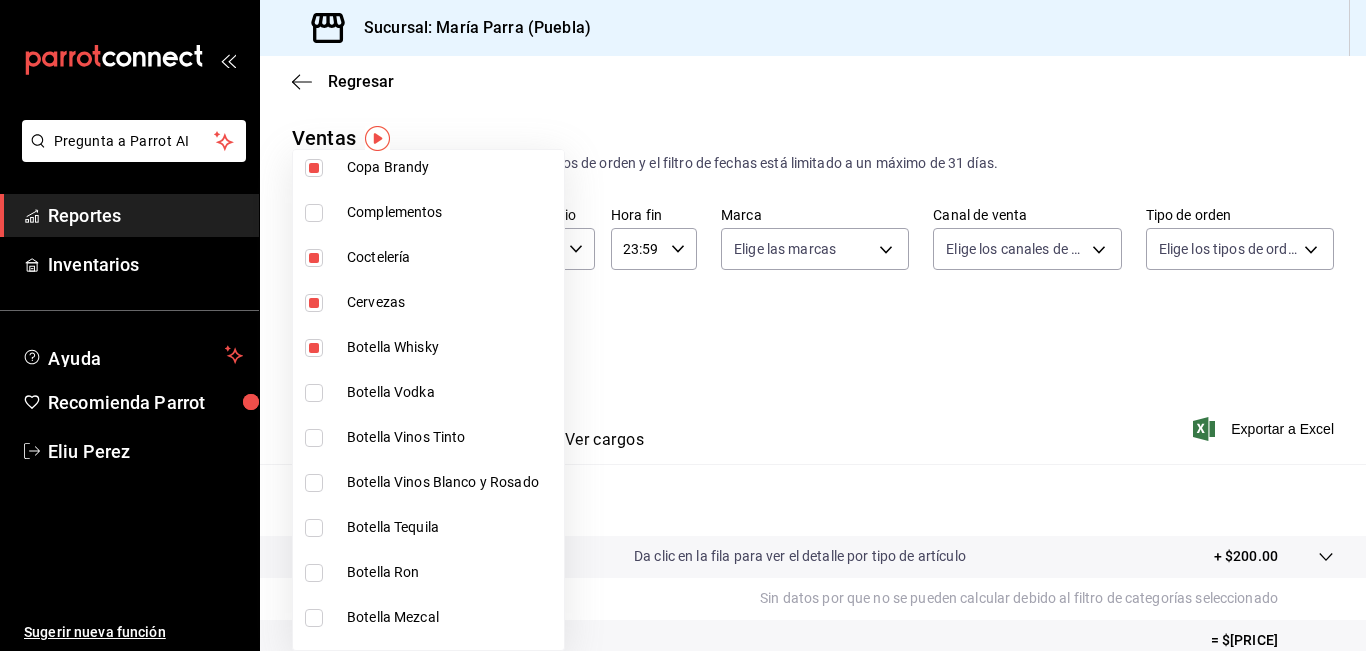 click on "Botella Vodka" at bounding box center [428, 392] 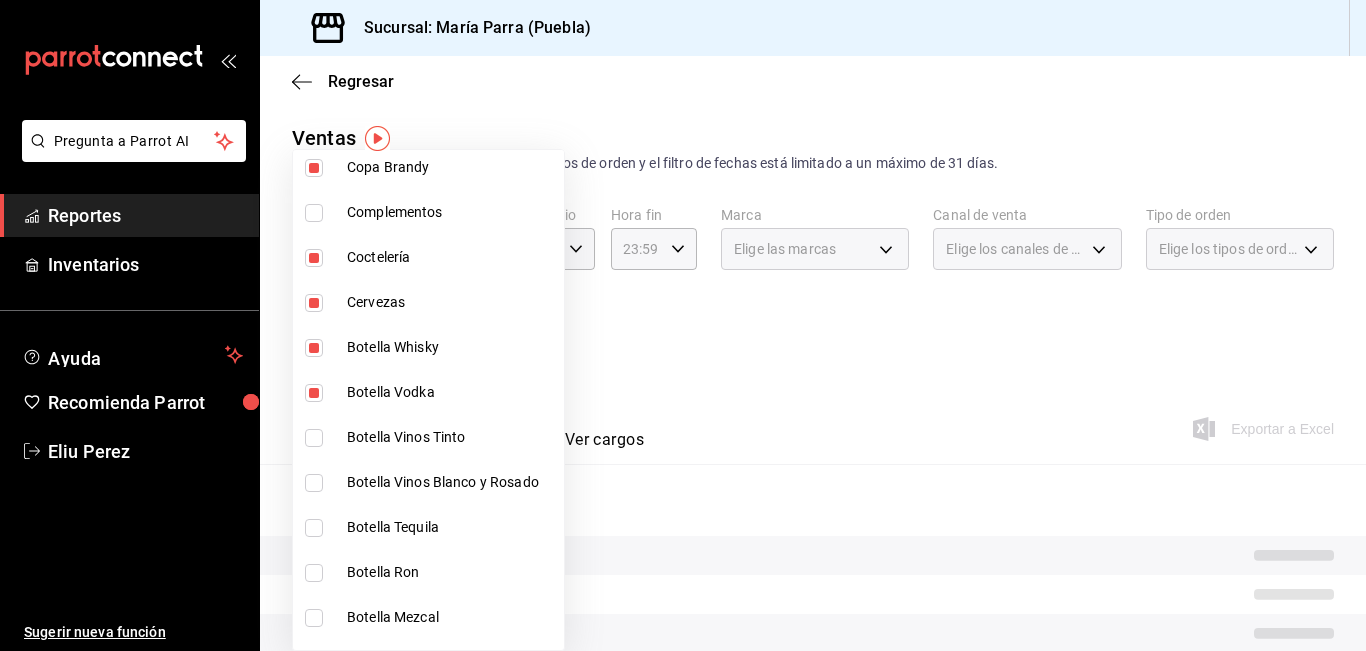 click on "Botella Vinos Tinto" at bounding box center [428, 437] 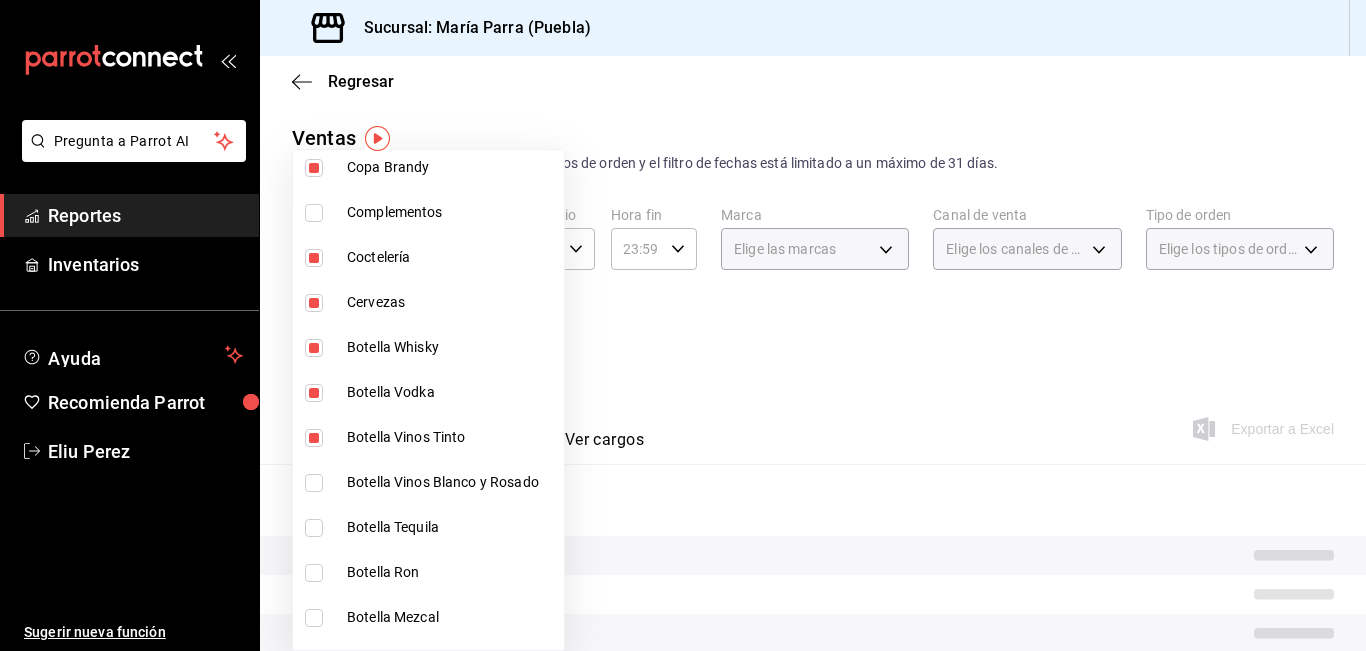 drag, startPoint x: 475, startPoint y: 481, endPoint x: 460, endPoint y: 531, distance: 52.201534 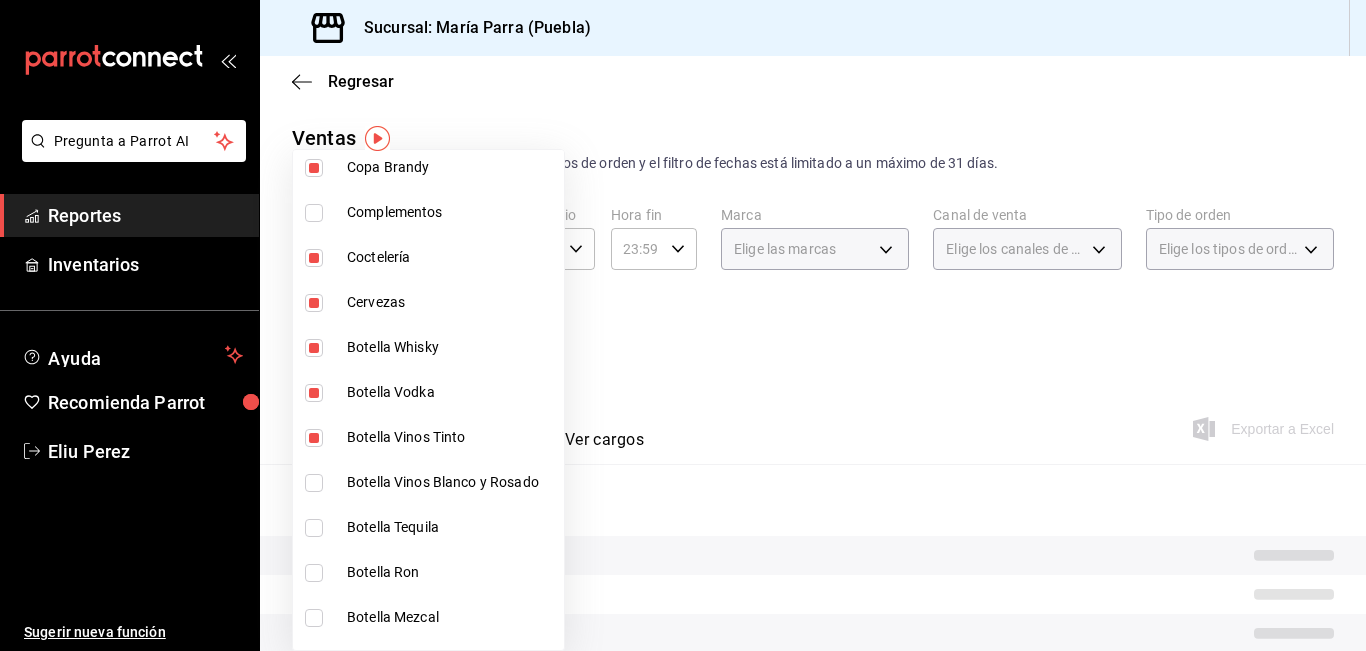 click on "Botella Vinos Blanco y Rosado" at bounding box center [451, 482] 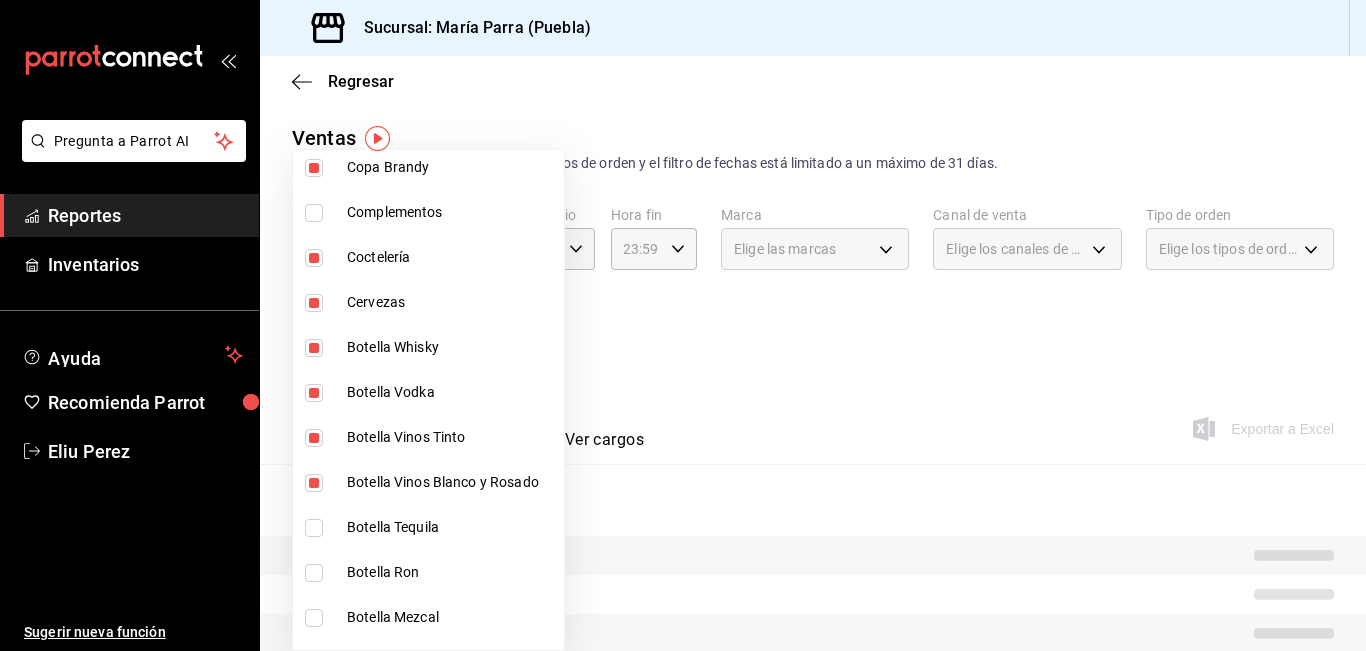 drag, startPoint x: 462, startPoint y: 534, endPoint x: 451, endPoint y: 574, distance: 41.484936 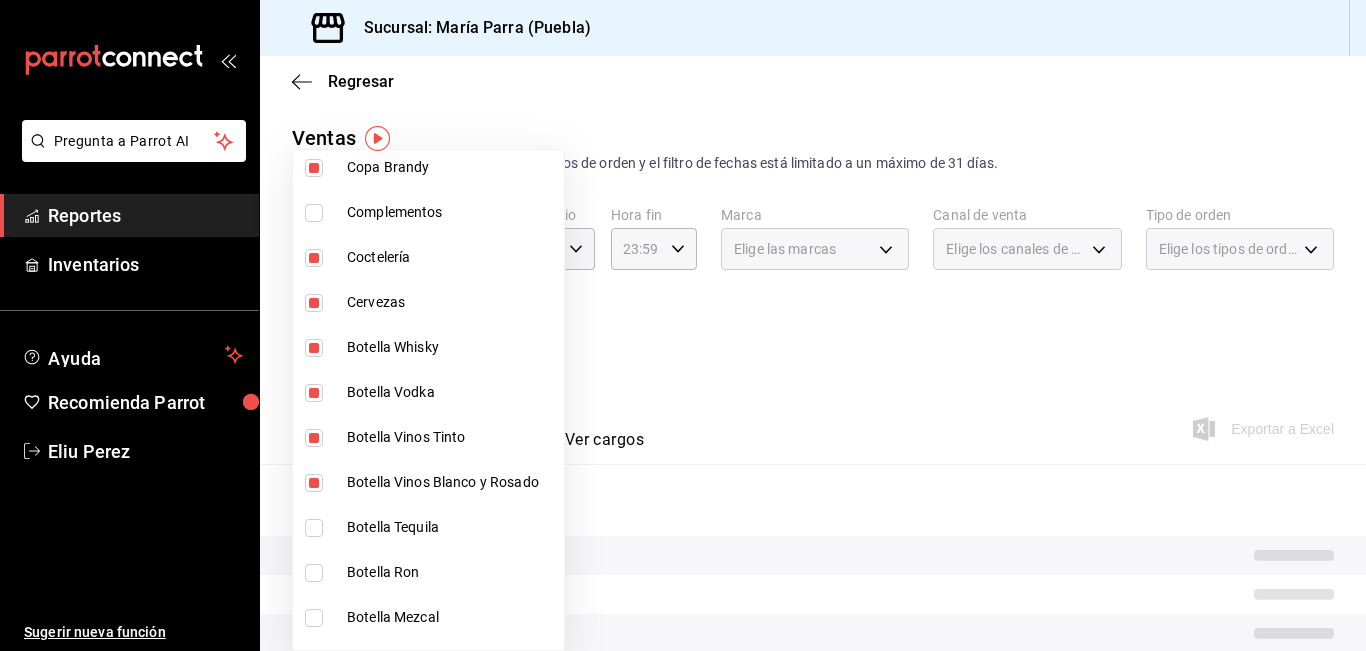 type on "[UUID],[UUID],[UUID],[UUID],[UUID],[UUID],[UUID],[UUID],[UUID],[UUID],[UUID],[UUID],[UUID],[UUID],[UUID],[UUID],[UUID],[UUID],[UUID],[UUID],[UUID],[UUID]" 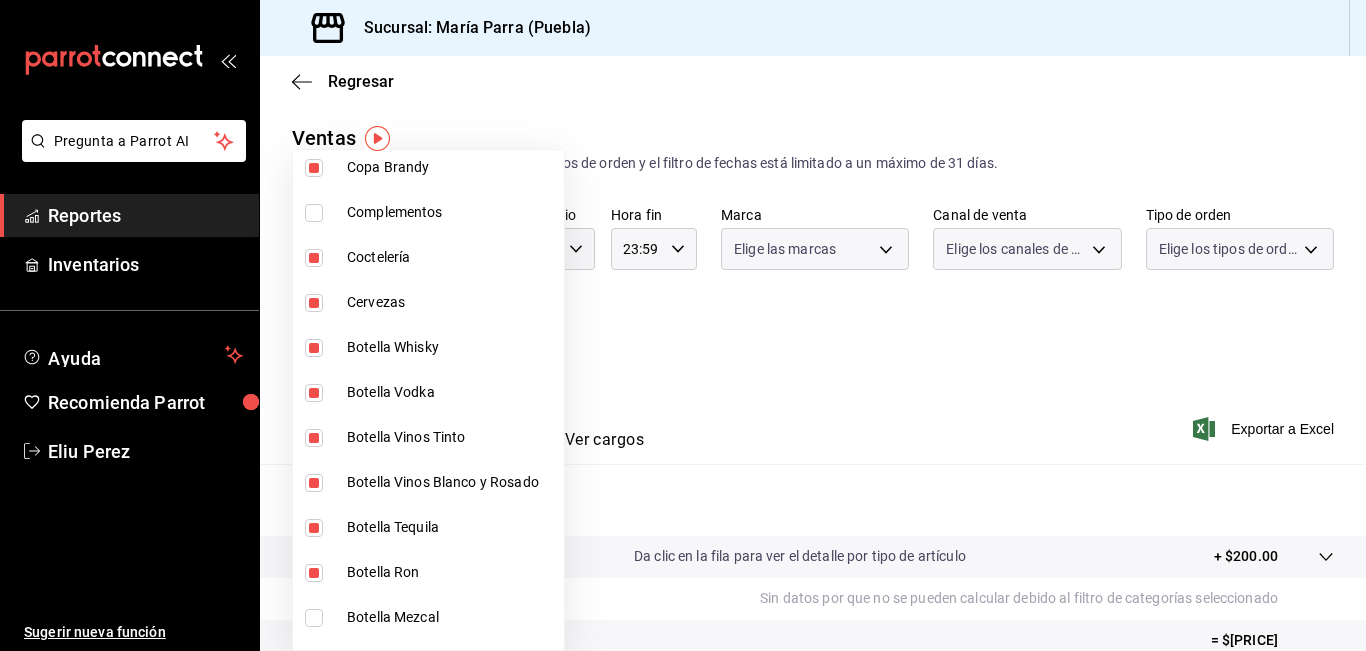 type on "[UUID],[UUID],[UUID],[UUID],[UUID],[UUID],[UUID],[UUID],[UUID],[UUID],[UUID],[UUID],[UUID],[UUID],[UUID],[UUID],[UUID],[UUID],[UUID],[UUID],[UUID],[UUID],[UUID]" 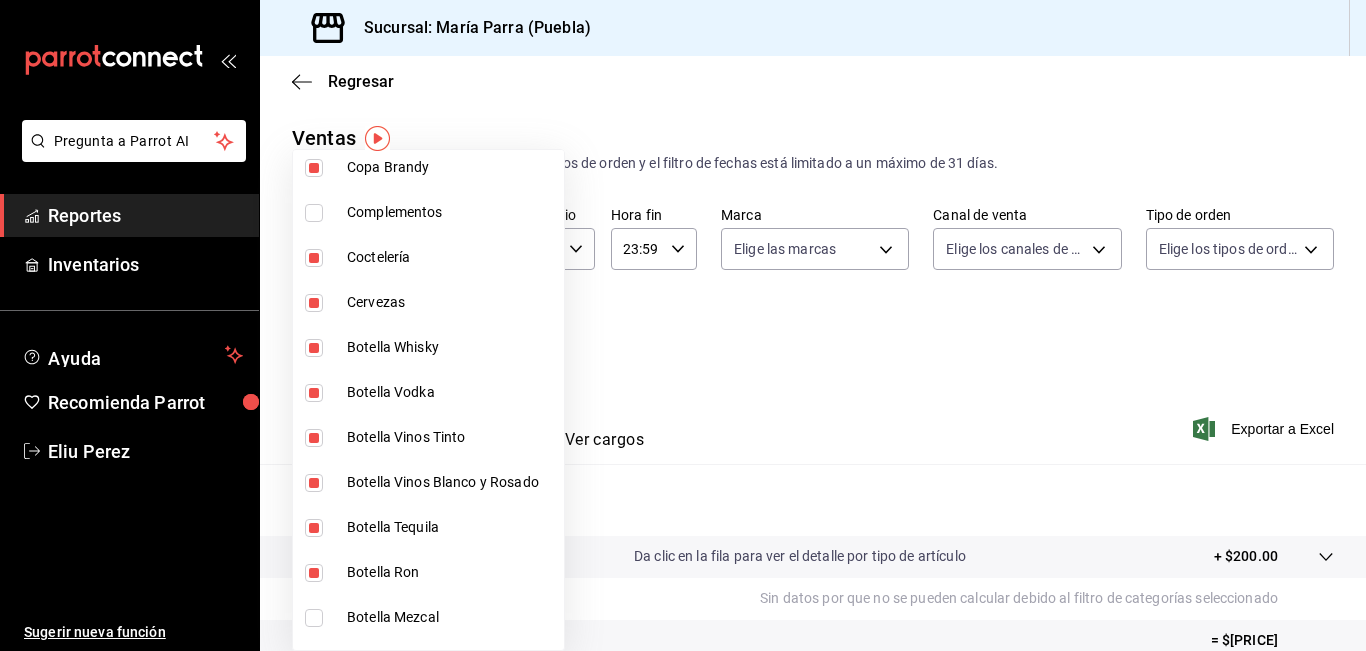 click on "Botella Mezcal" at bounding box center [451, 617] 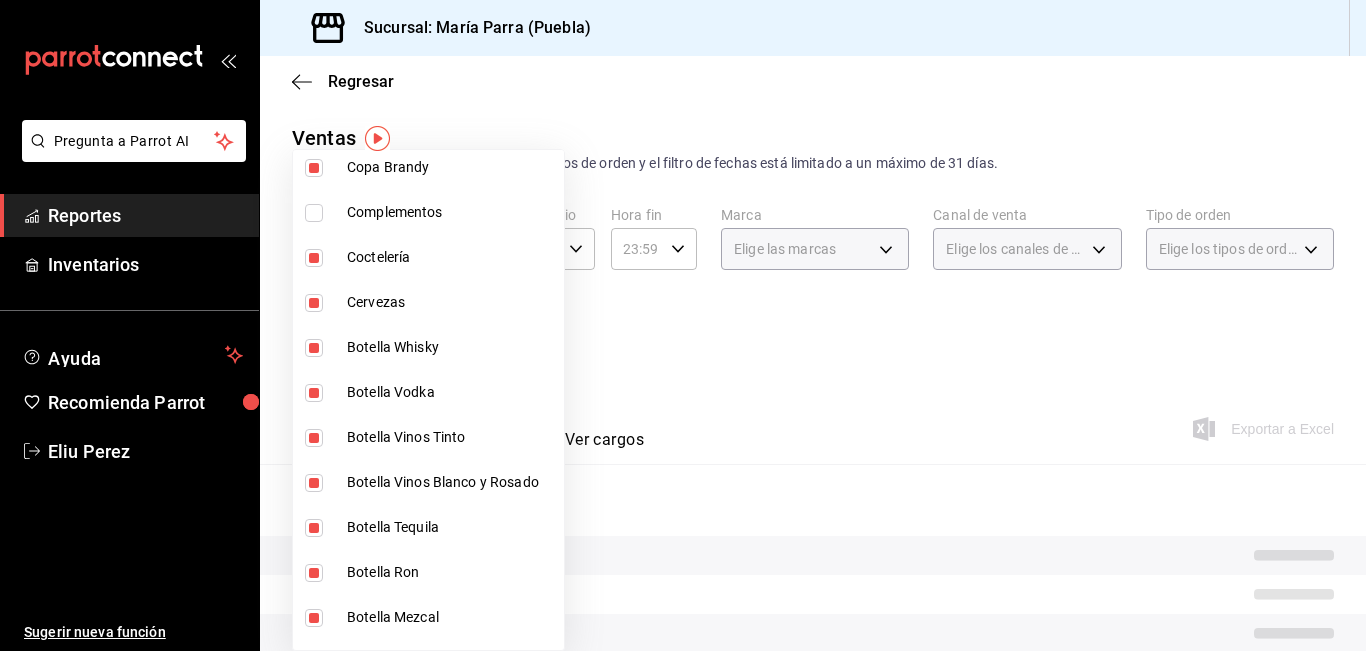 type on "[UUID],[UUID],[UUID],[UUID],[UUID],[UUID],[UUID],[UUID],[UUID],[UUID],[UUID],[UUID],[UUID],[UUID],[UUID],[UUID],[UUID],[UUID],[UUID],[UUID],[UUID],[UUID],[UUID],[UUID]" 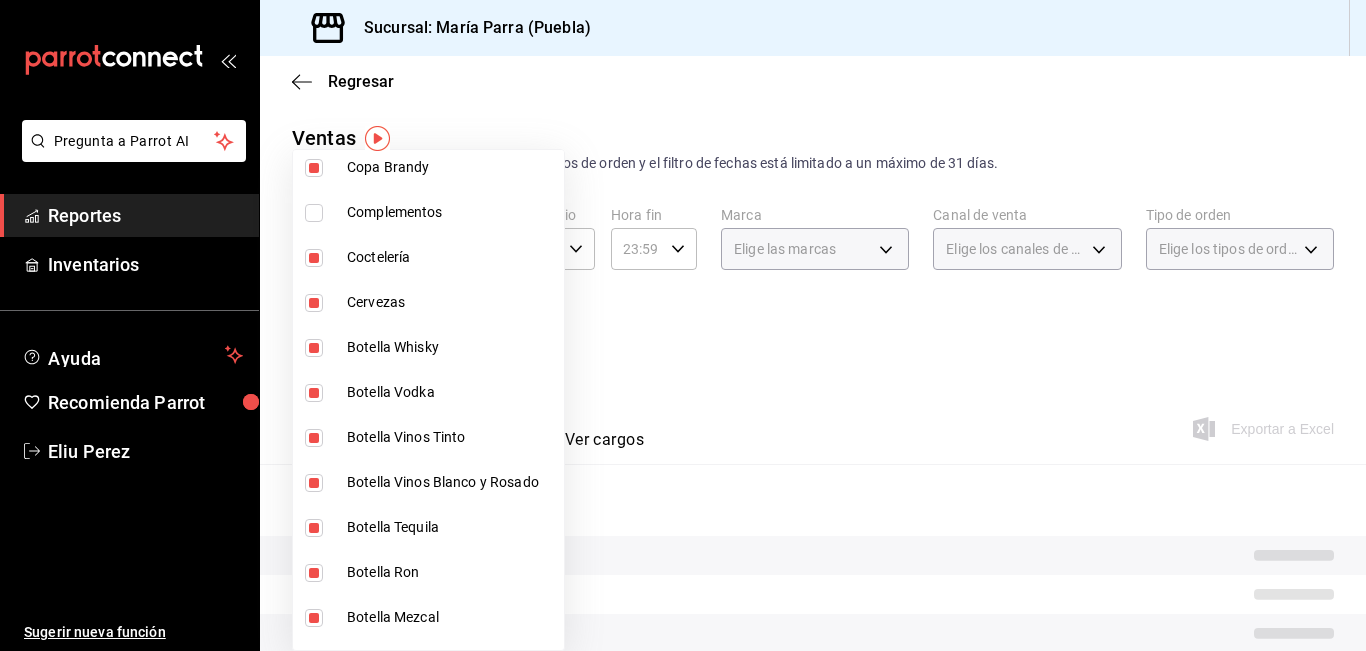 checkbox on "true" 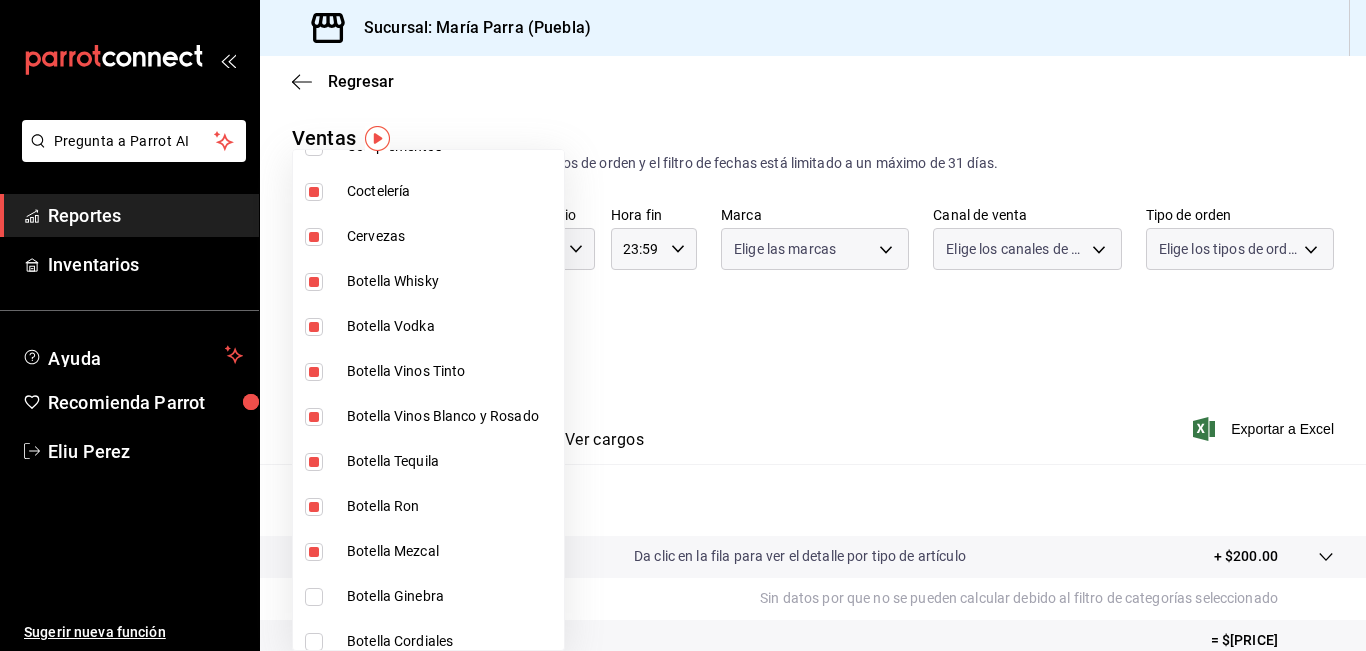 scroll, scrollTop: 3170, scrollLeft: 0, axis: vertical 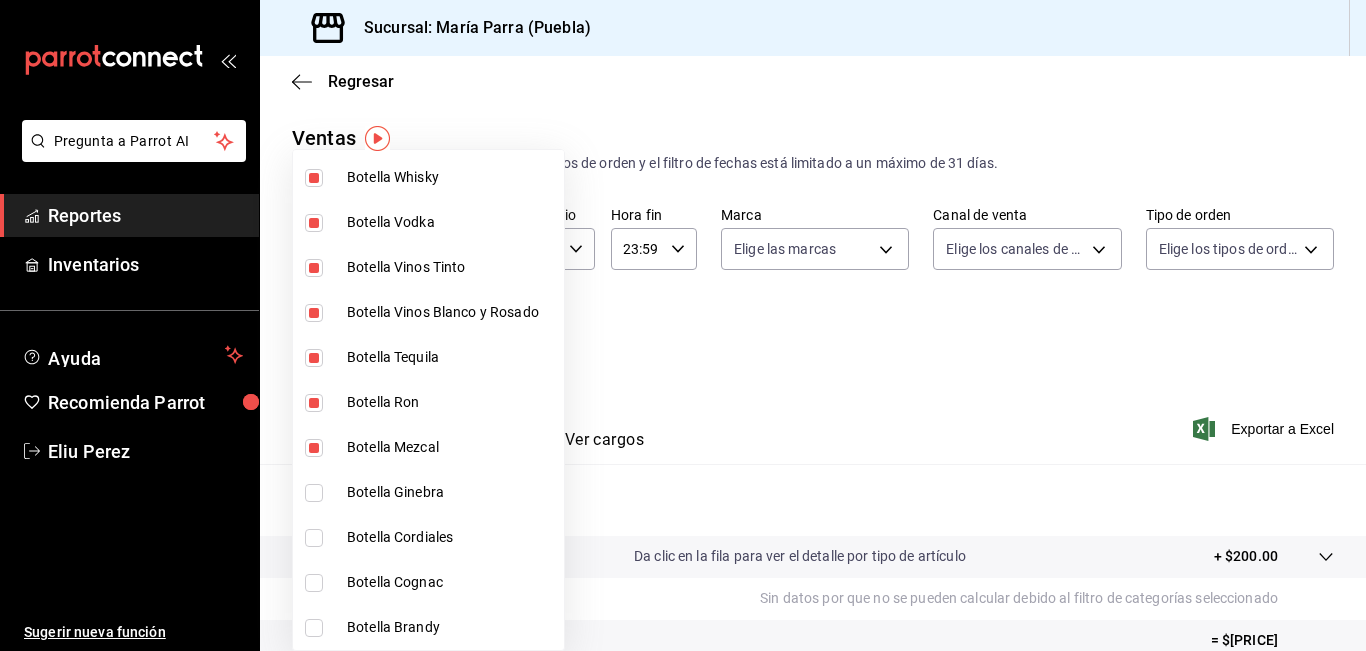 click on "Botella Mezcal" at bounding box center [428, 447] 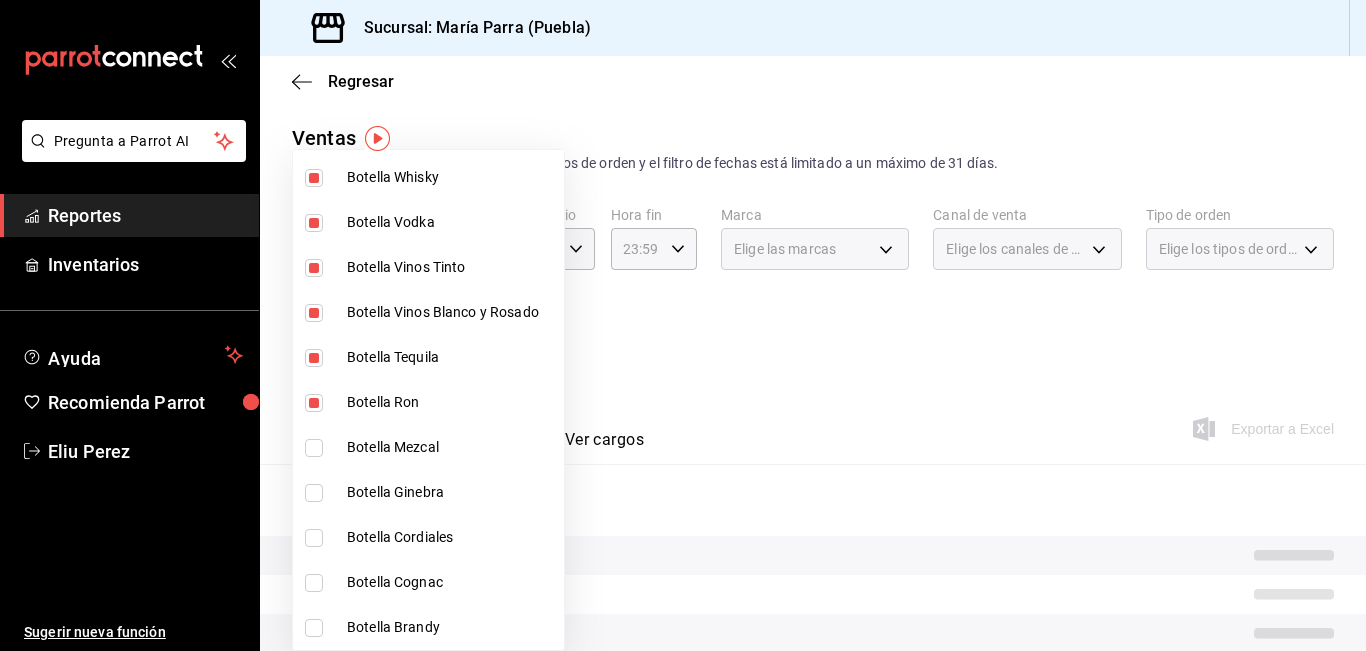 click on "Botella Mezcal" at bounding box center (451, 447) 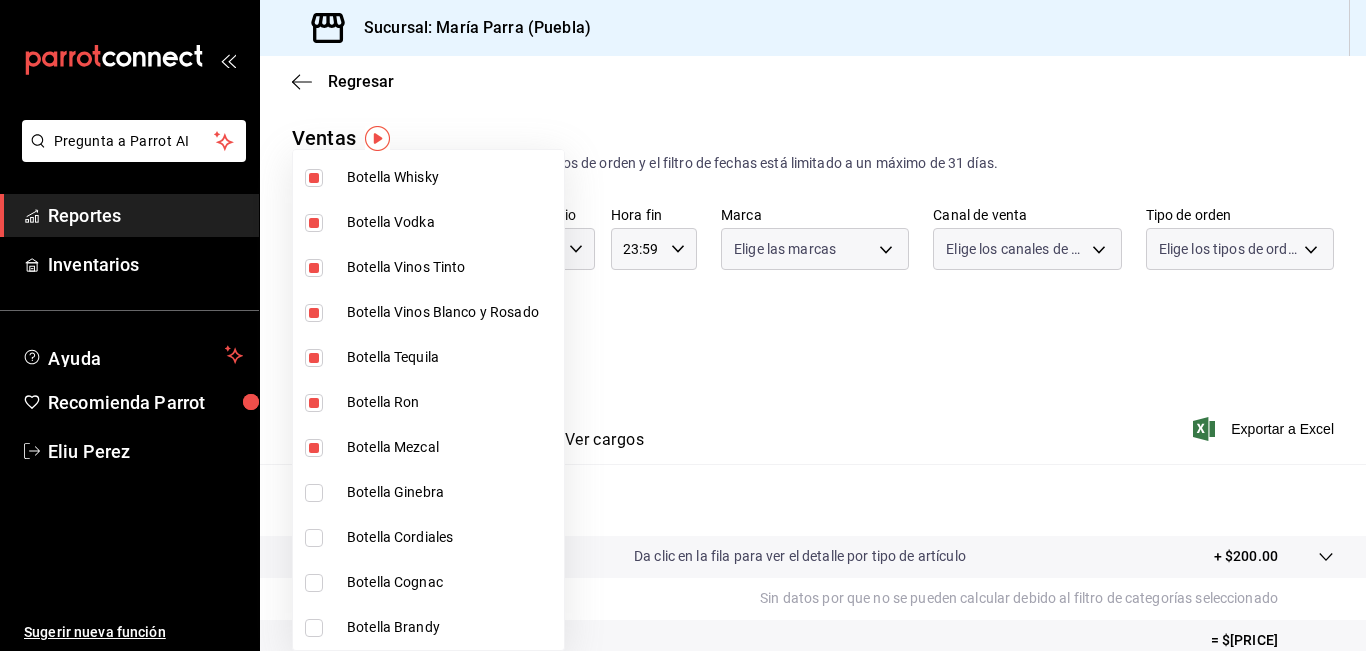 type on "[UUID],[UUID],[UUID],[UUID],[UUID],[UUID],[UUID],[UUID],[UUID],[UUID],[UUID],[UUID],[UUID],[UUID],[UUID],[UUID],[UUID],[UUID],[UUID],[UUID],[UUID],[UUID],[UUID],[UUID]" 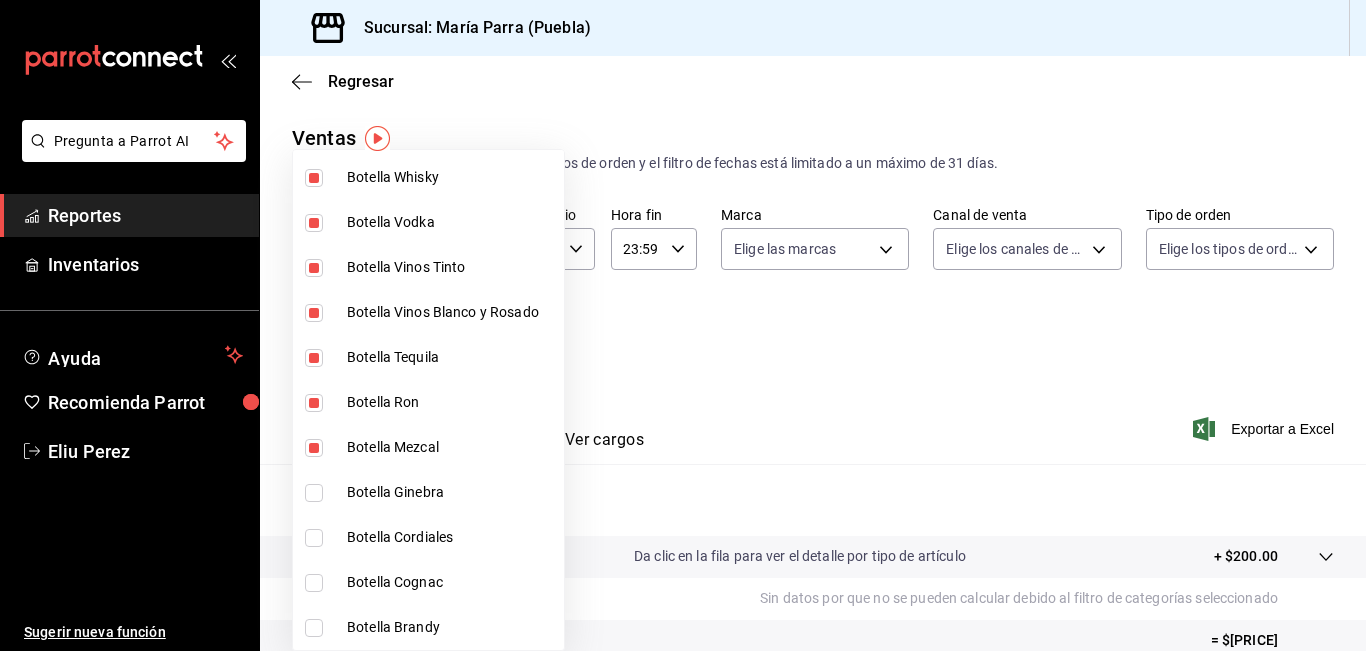 click on "Botella Mezcal" at bounding box center [428, 447] 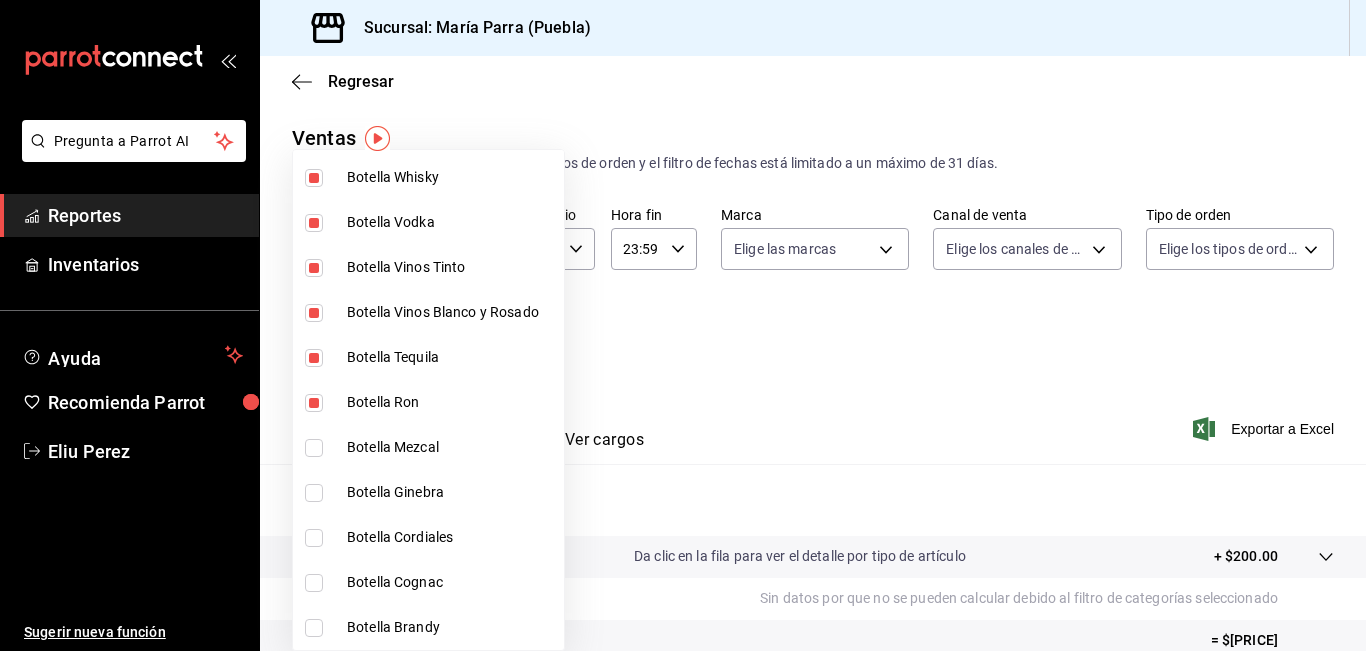 click on "Botella Mezcal" at bounding box center (428, 447) 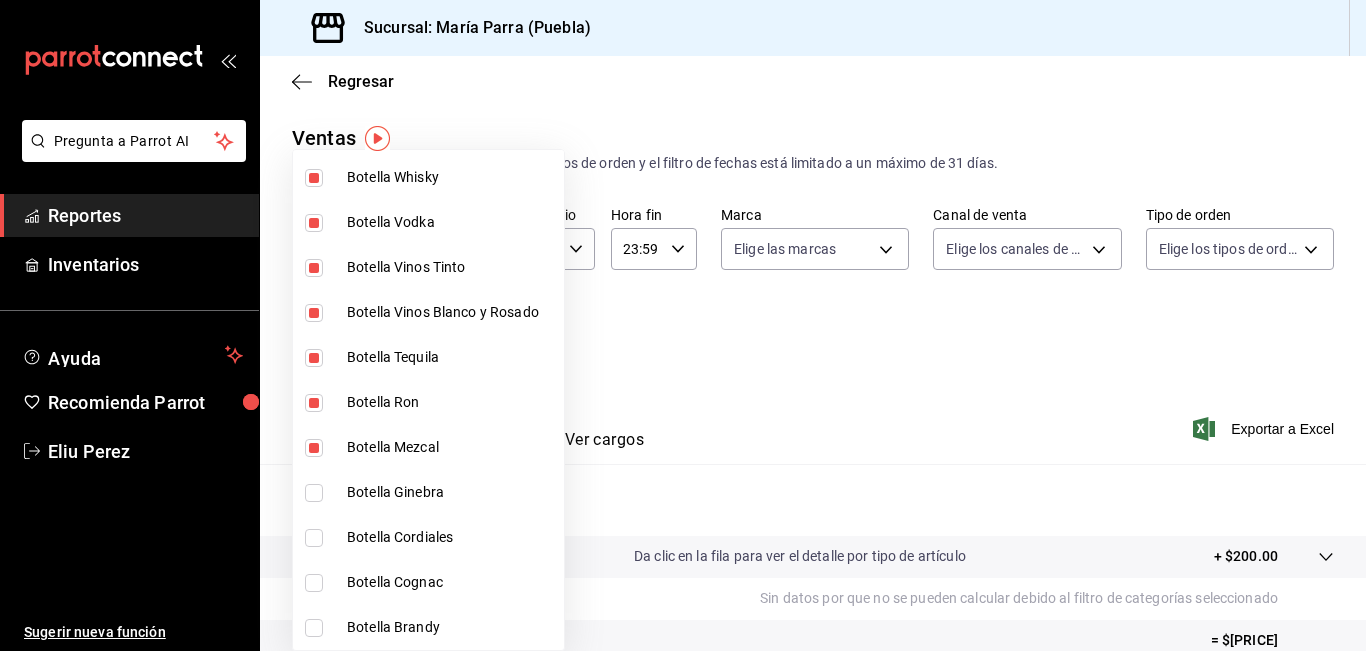click on "Botella Ginebra" at bounding box center (451, 492) 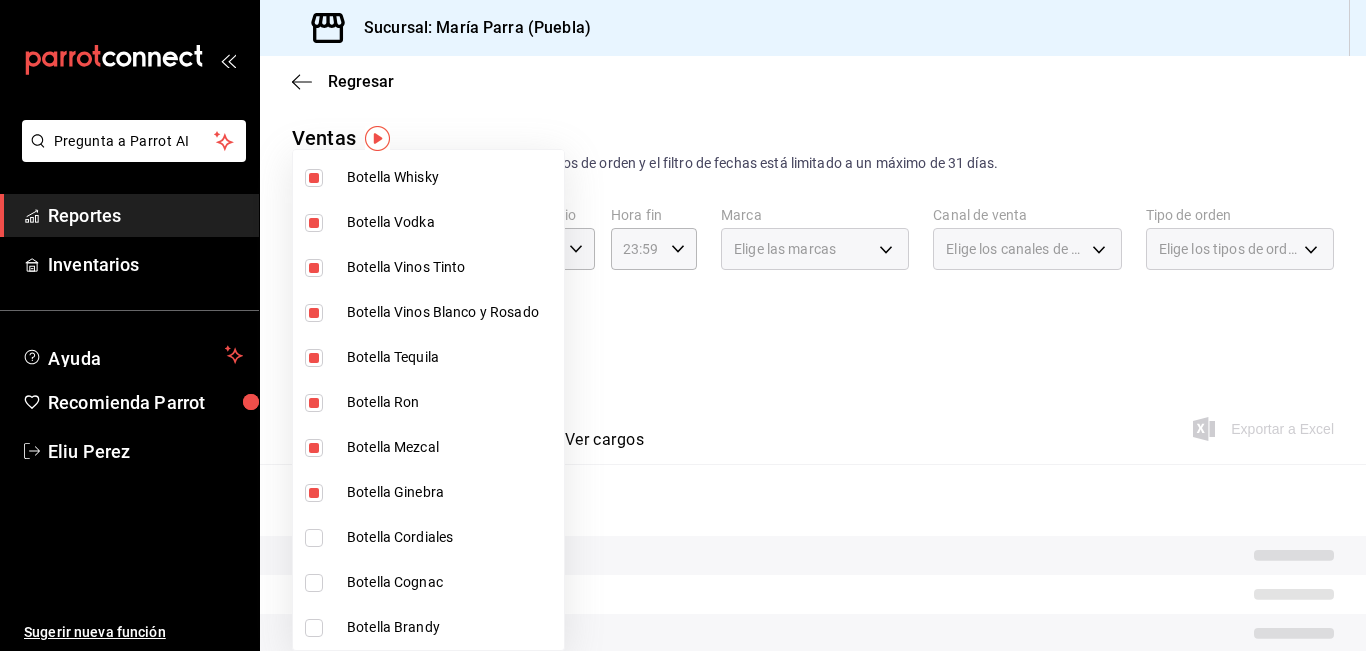 drag, startPoint x: 480, startPoint y: 532, endPoint x: 474, endPoint y: 581, distance: 49.365982 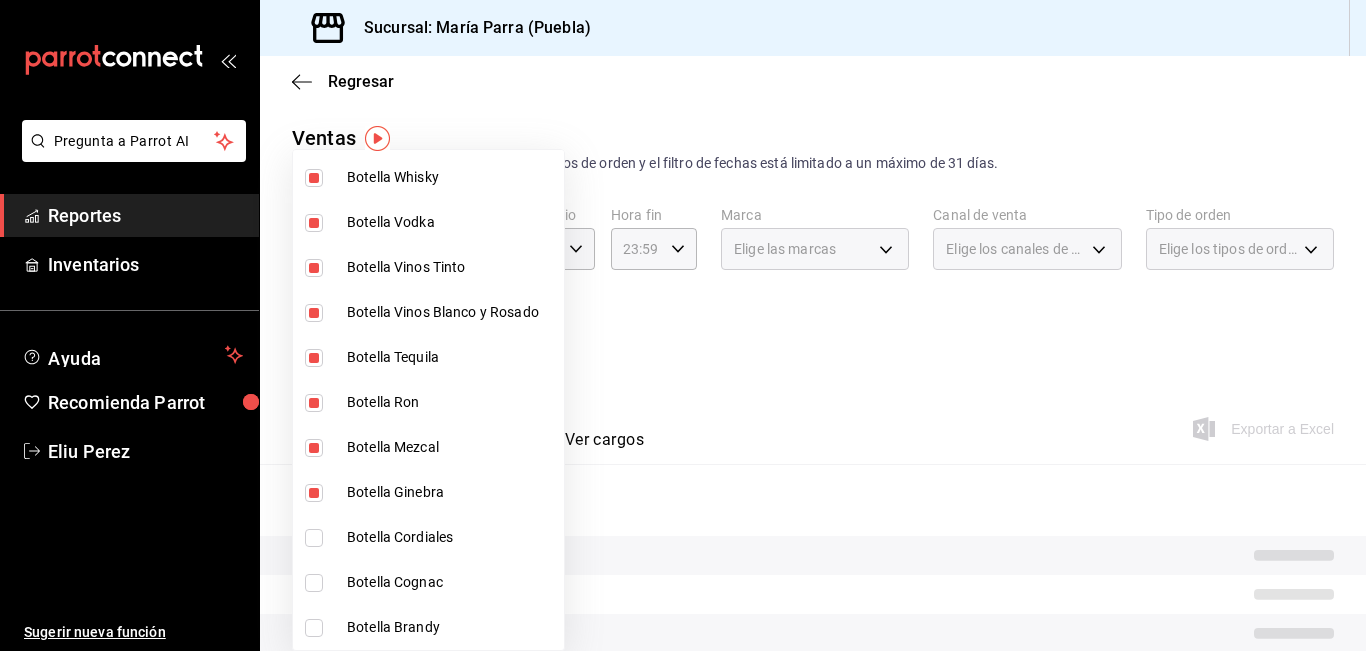type on "[UUID],[UUID],[UUID],[UUID],[UUID],[UUID],[UUID],[UUID],[UUID],[UUID],[UUID],[UUID],[UUID],[UUID],[UUID],[UUID],[UUID],[UUID],[UUID],[UUID],[UUID],[UUID],[UUID],[UUID],[UUID],[UUID]" 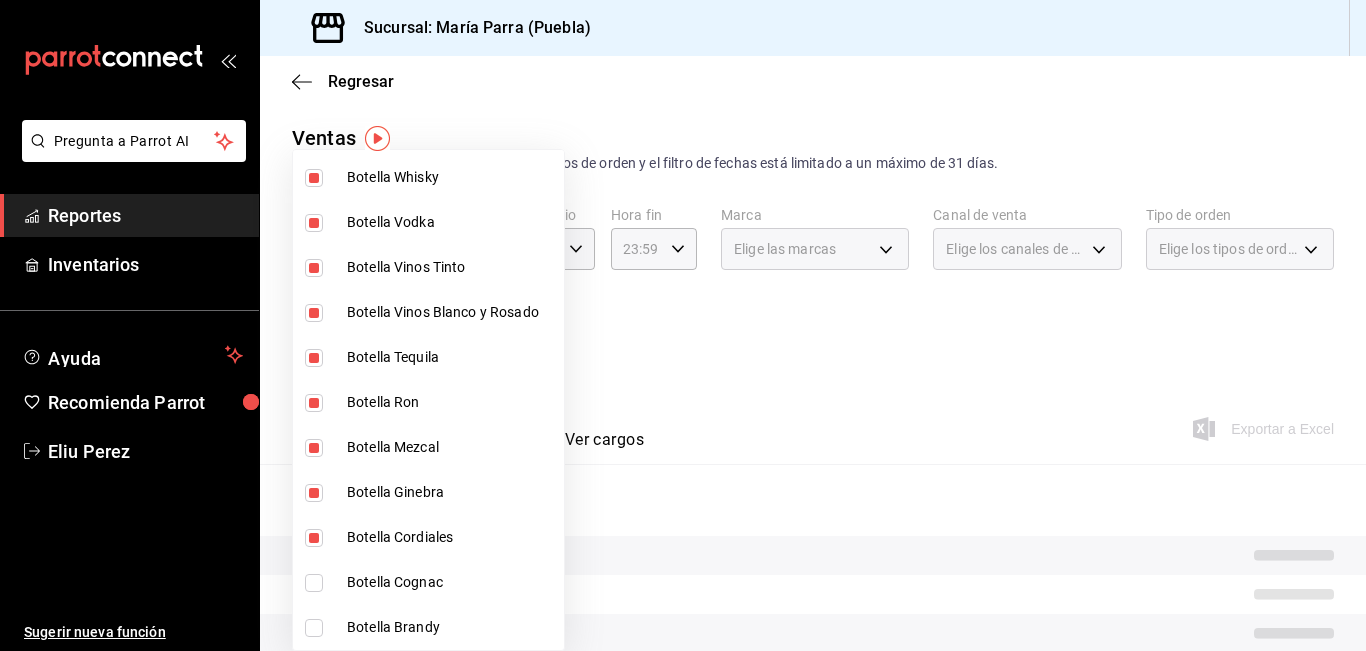 drag, startPoint x: 474, startPoint y: 581, endPoint x: 469, endPoint y: 614, distance: 33.37664 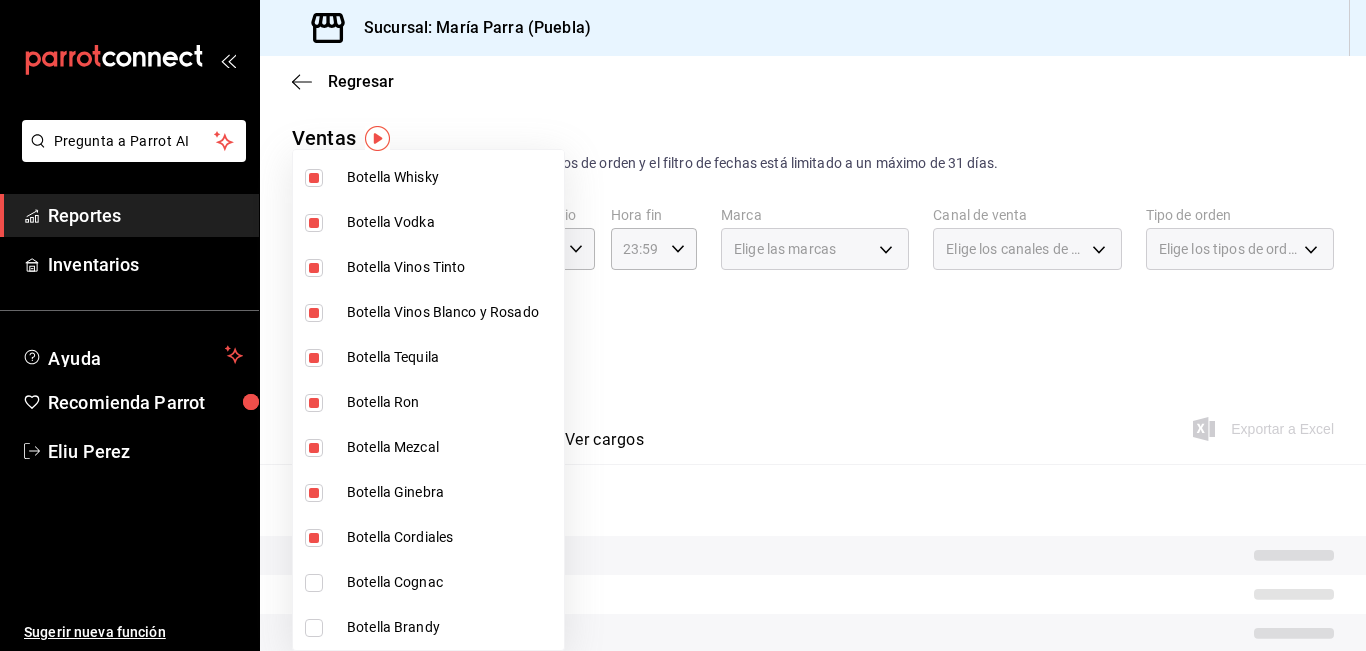 click on "Botella Cognac" at bounding box center (428, 582) 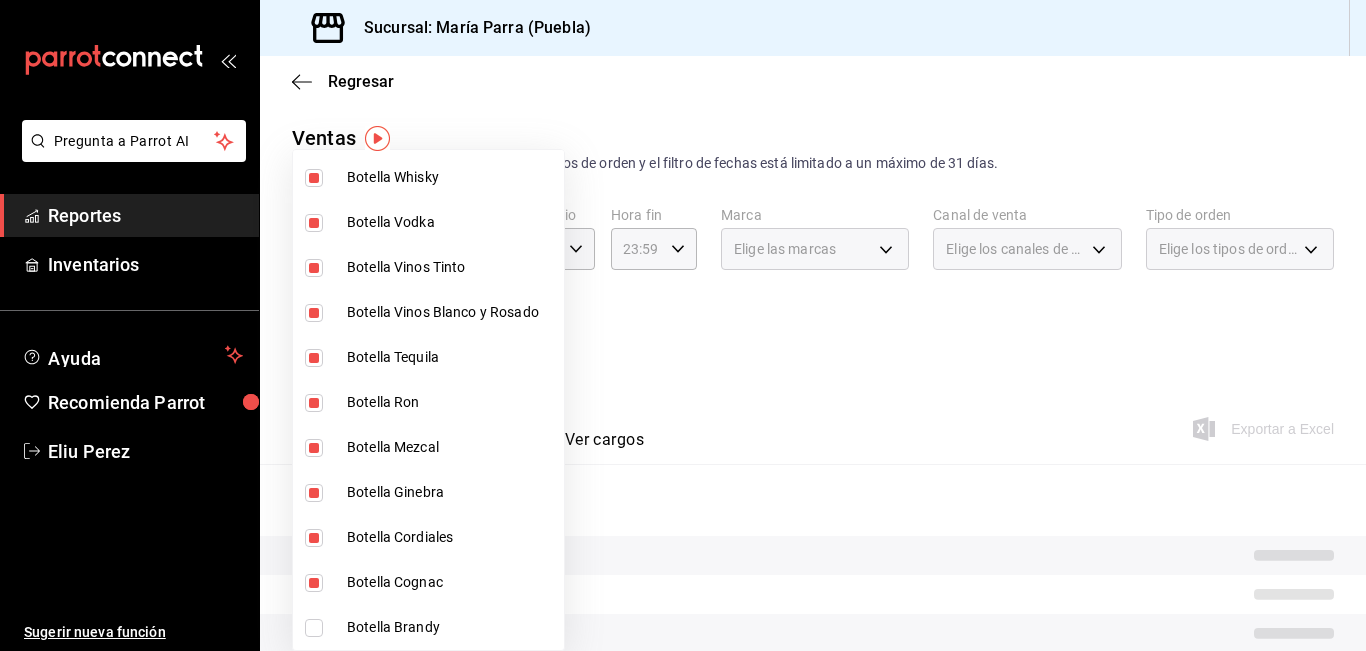 click on "Botella Brandy" at bounding box center [428, 627] 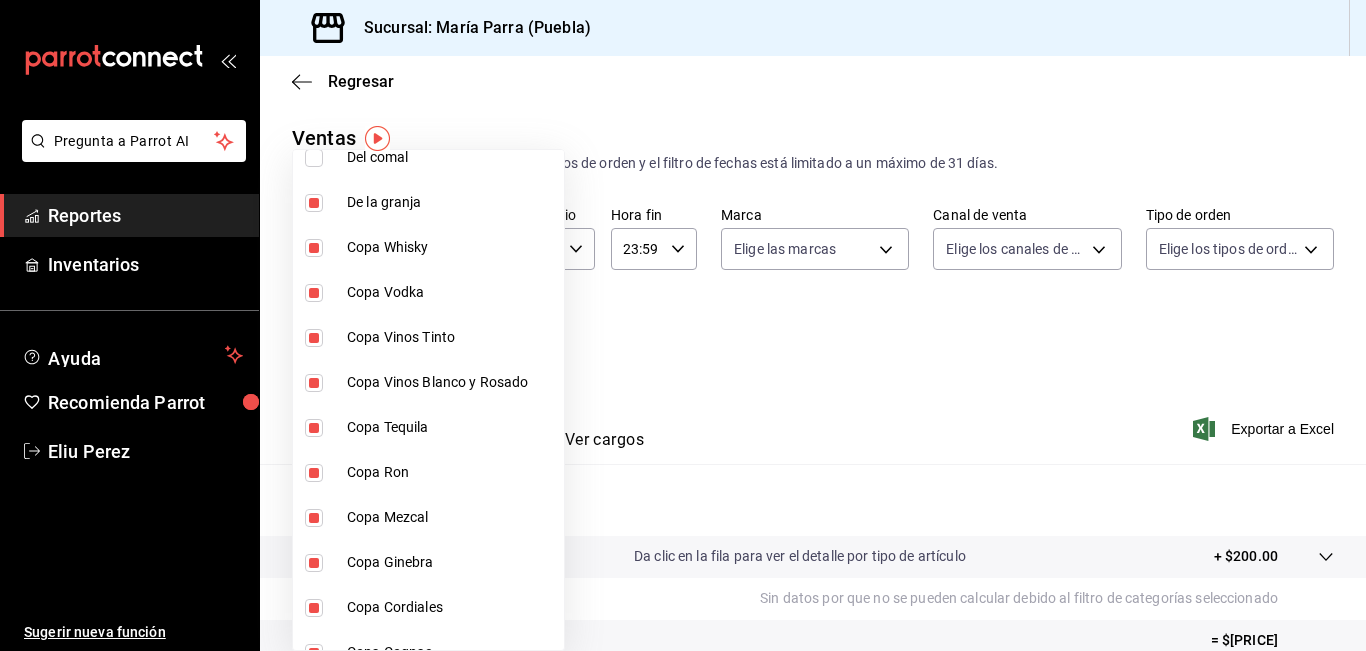 scroll, scrollTop: 2070, scrollLeft: 0, axis: vertical 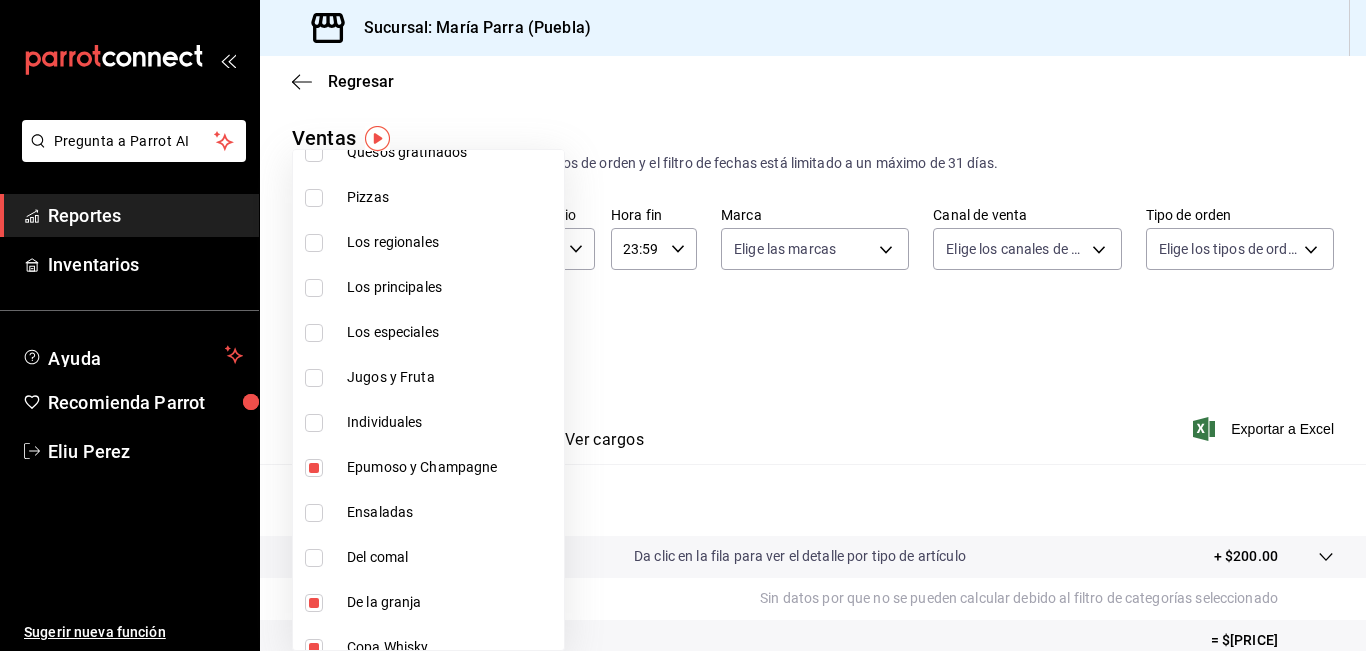 drag, startPoint x: 882, startPoint y: 424, endPoint x: 870, endPoint y: 417, distance: 13.892444 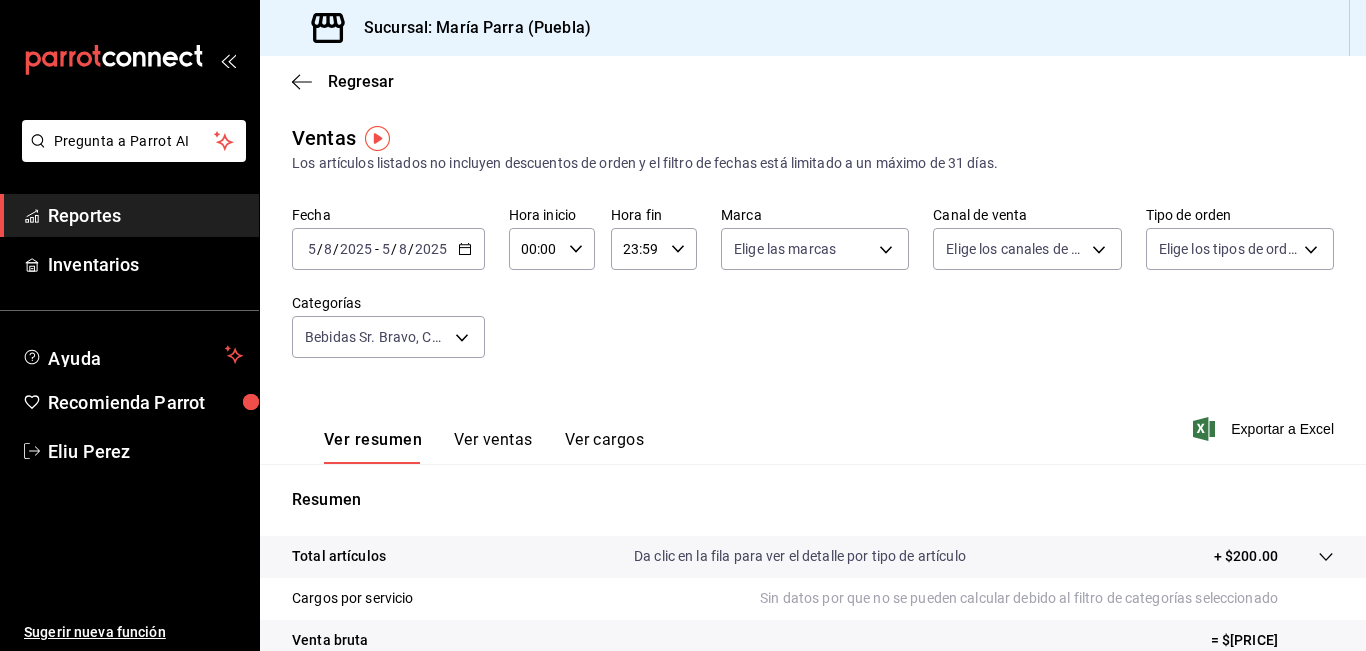 click 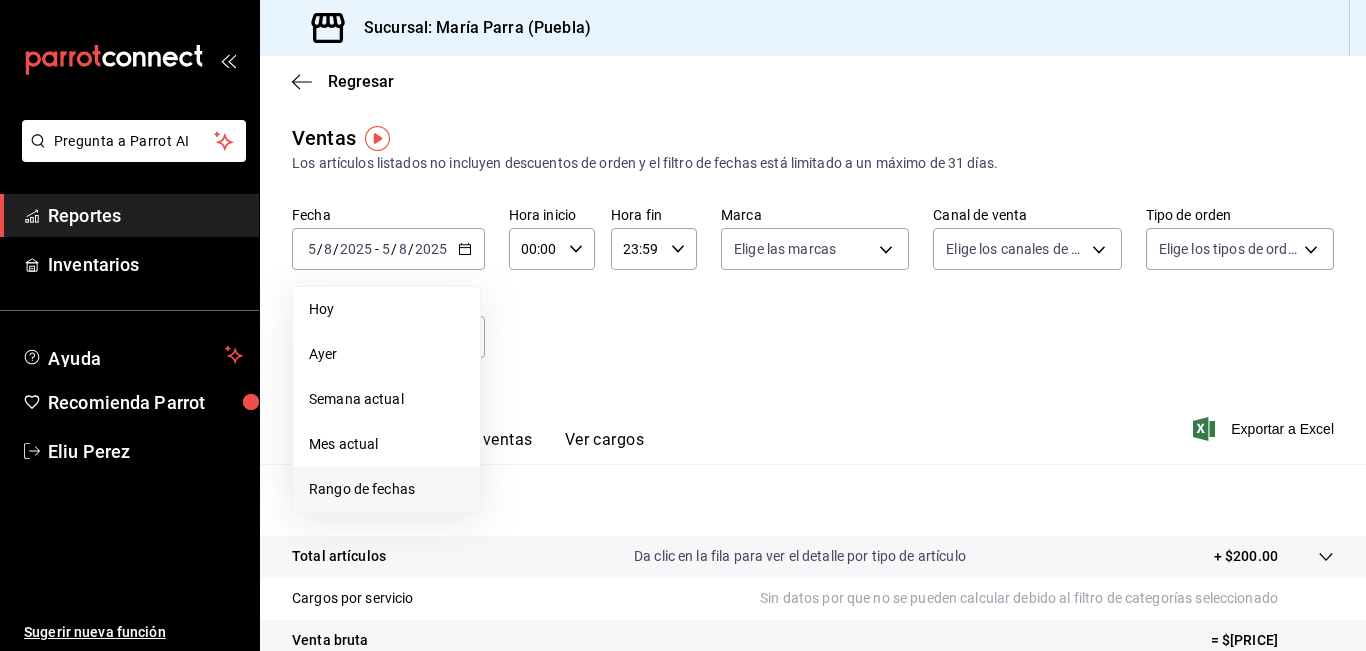 click on "Rango de fechas" at bounding box center [386, 489] 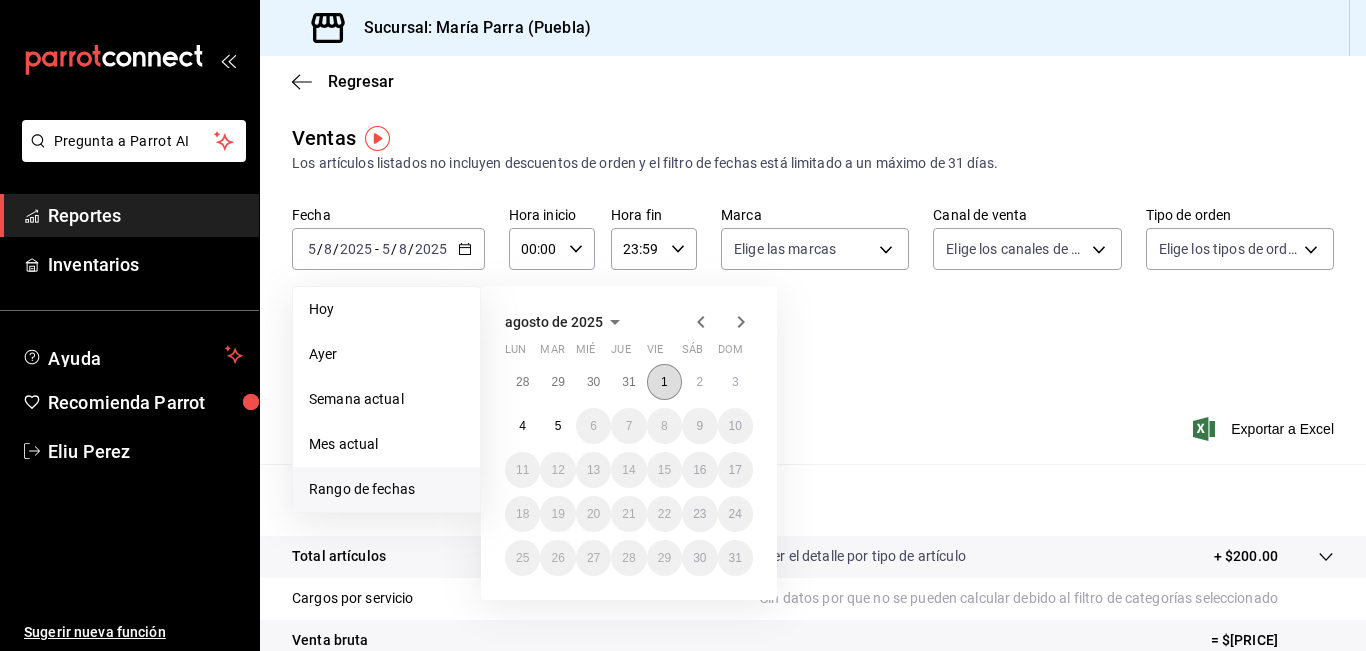 click on "1" at bounding box center (664, 382) 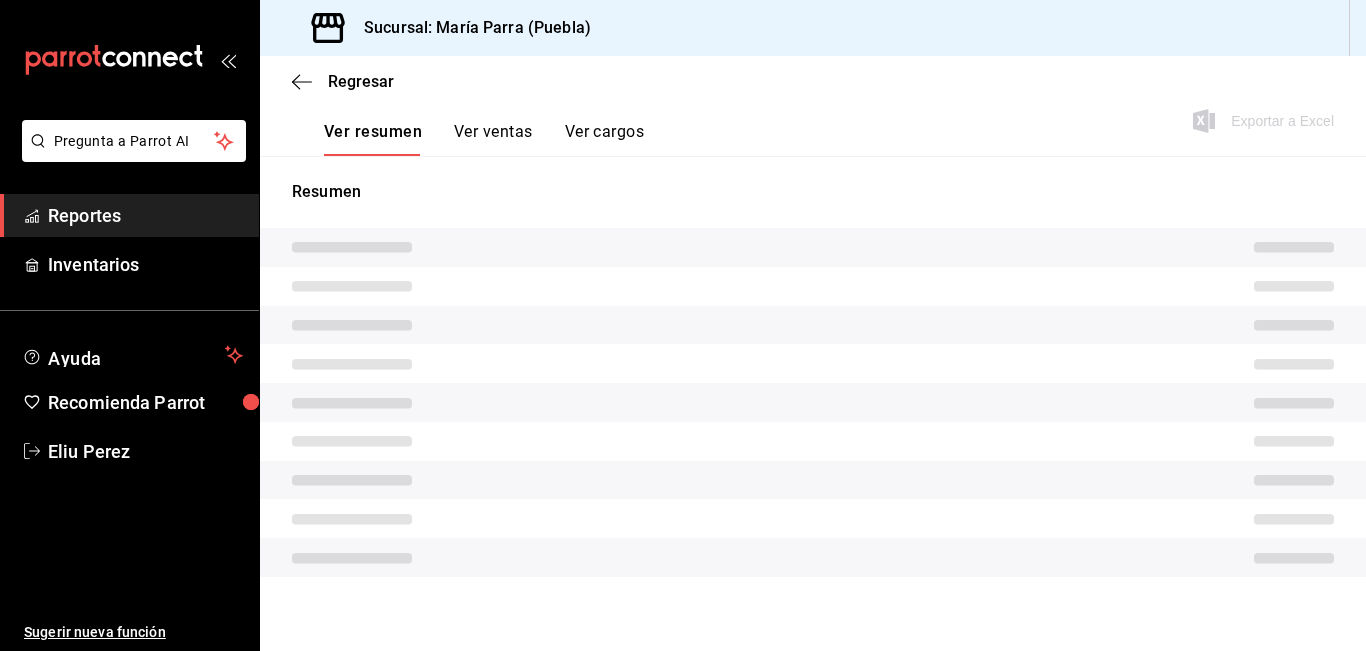 scroll, scrollTop: 322, scrollLeft: 0, axis: vertical 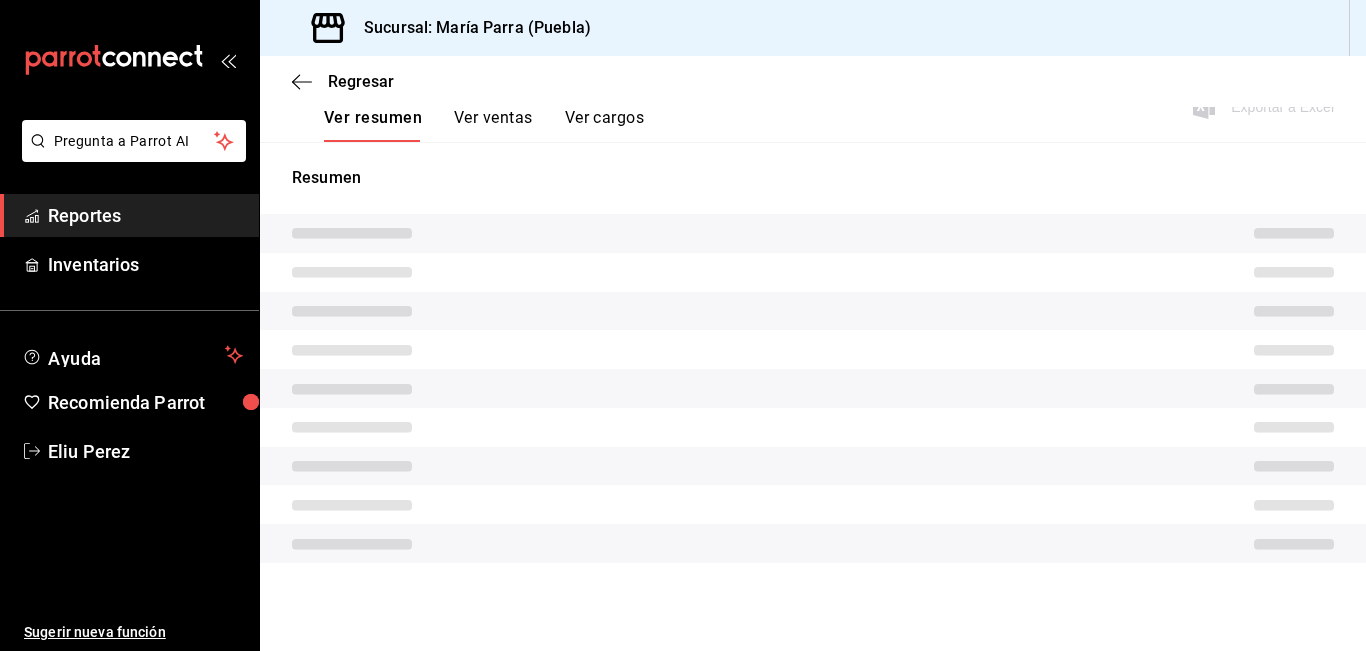 click on "Ver ventas" at bounding box center (493, 125) 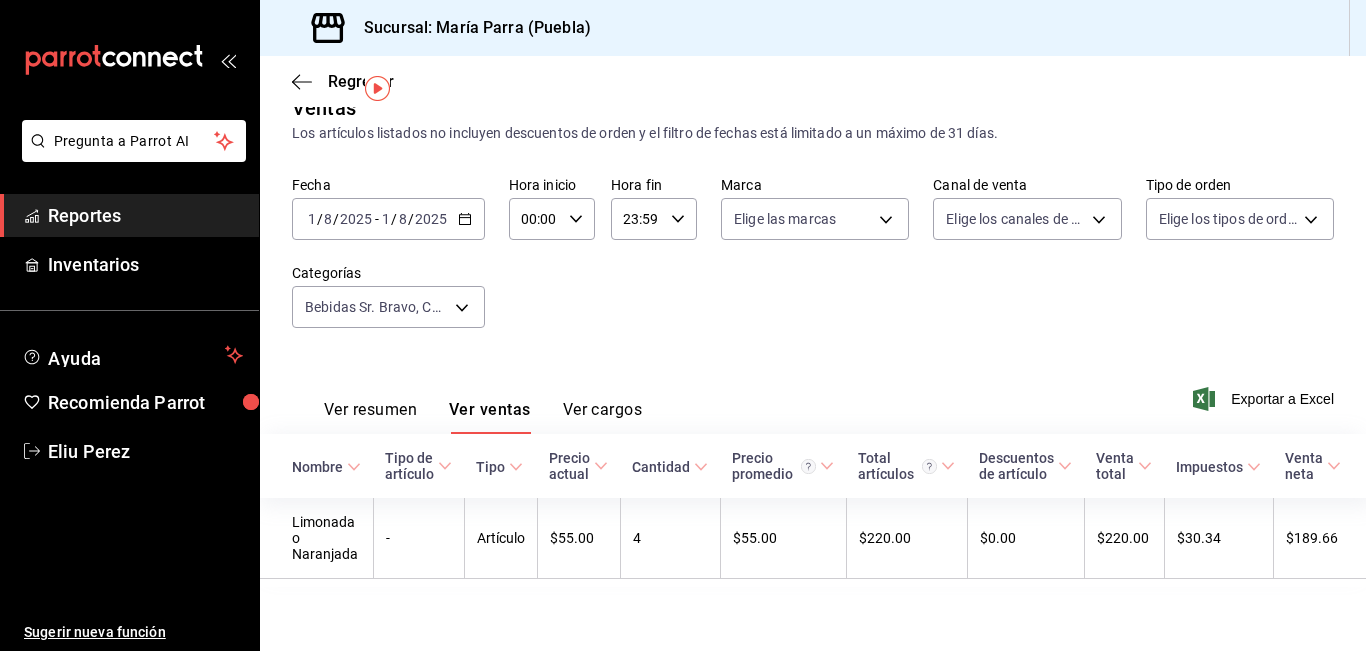scroll, scrollTop: 50, scrollLeft: 0, axis: vertical 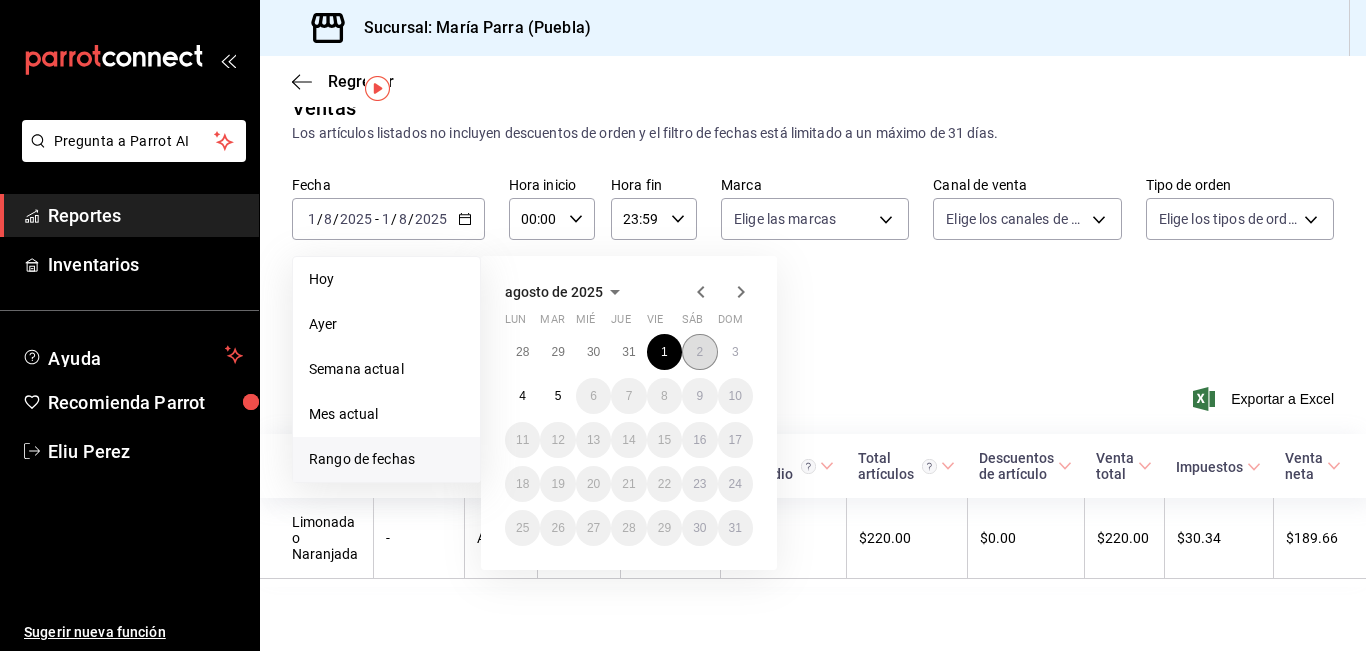 click on "2" at bounding box center (699, 352) 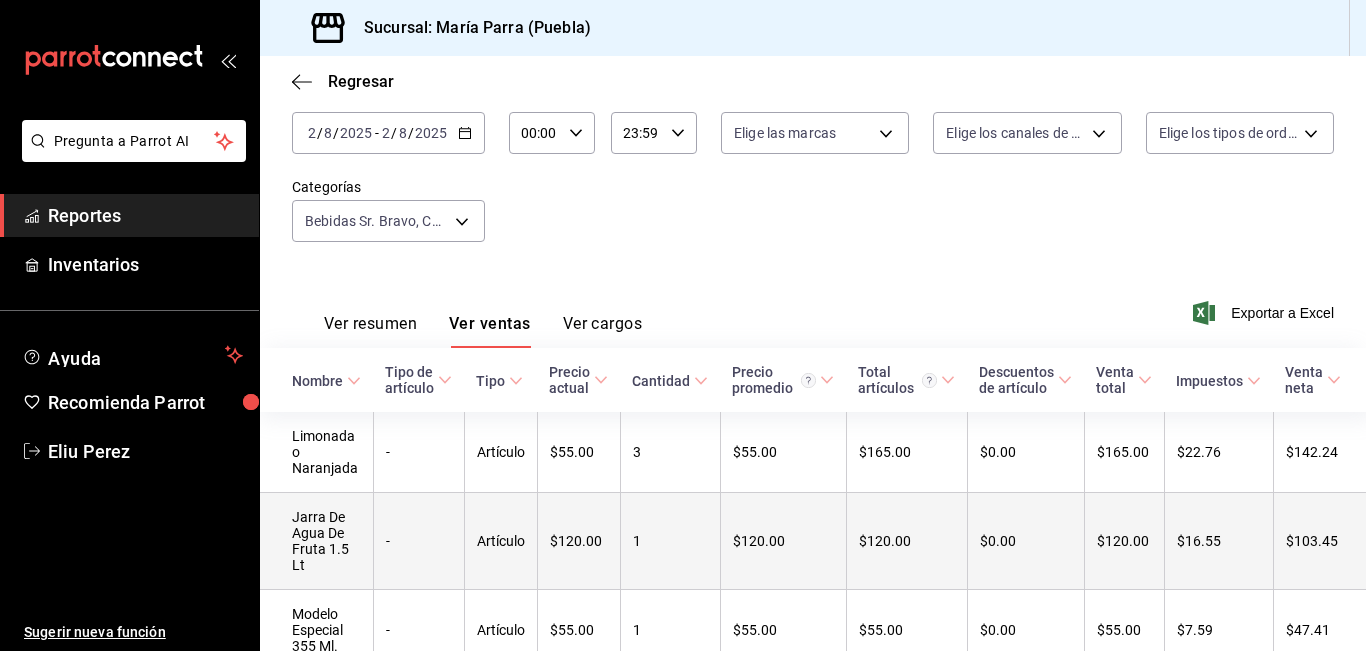 scroll, scrollTop: 0, scrollLeft: 0, axis: both 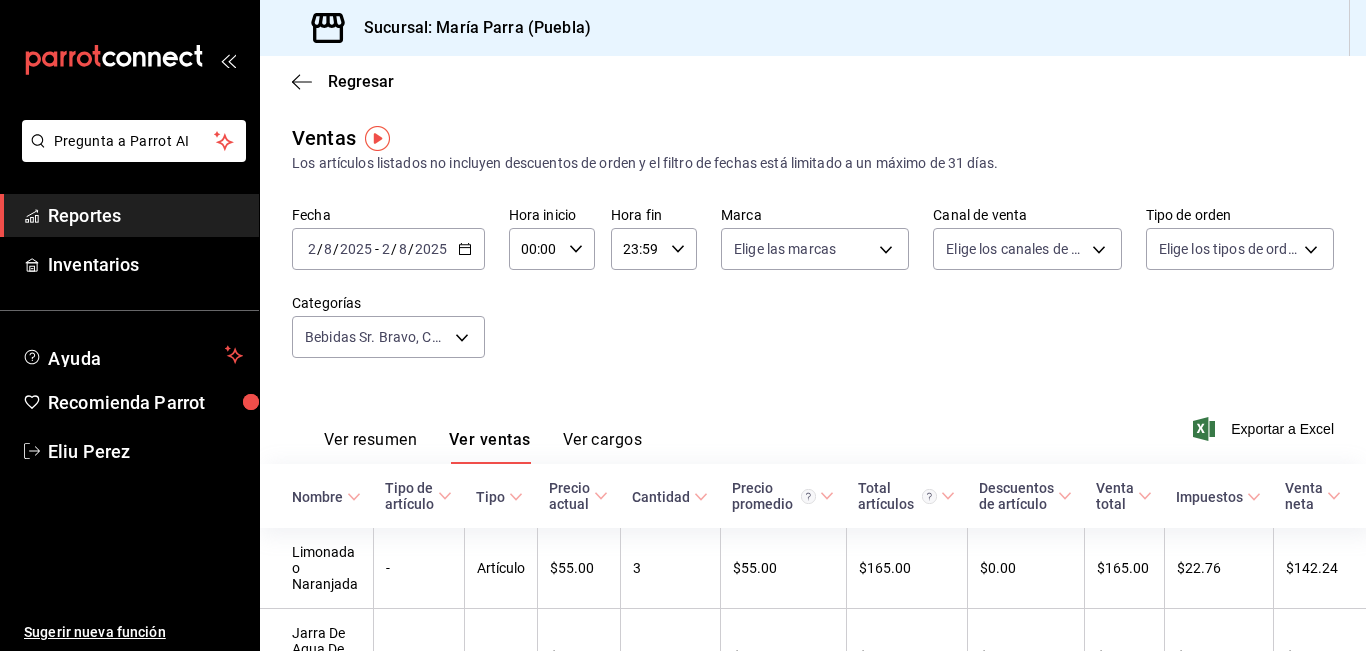click 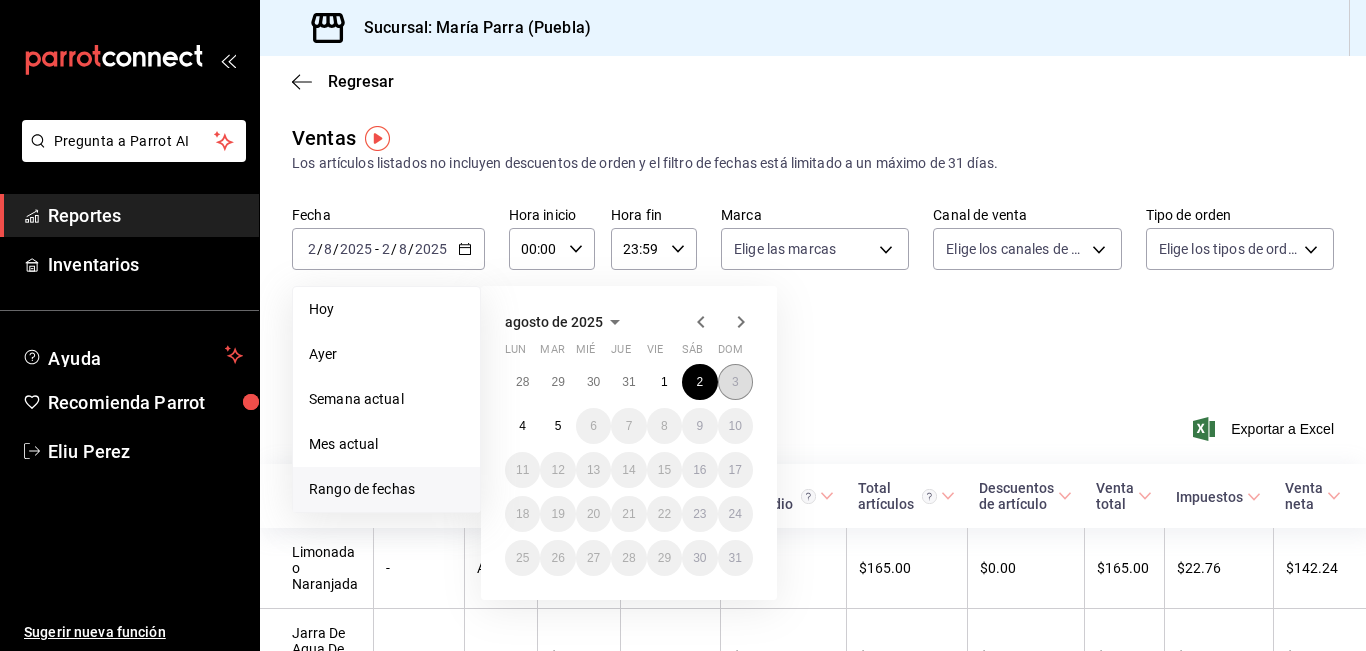 click on "3" at bounding box center [735, 382] 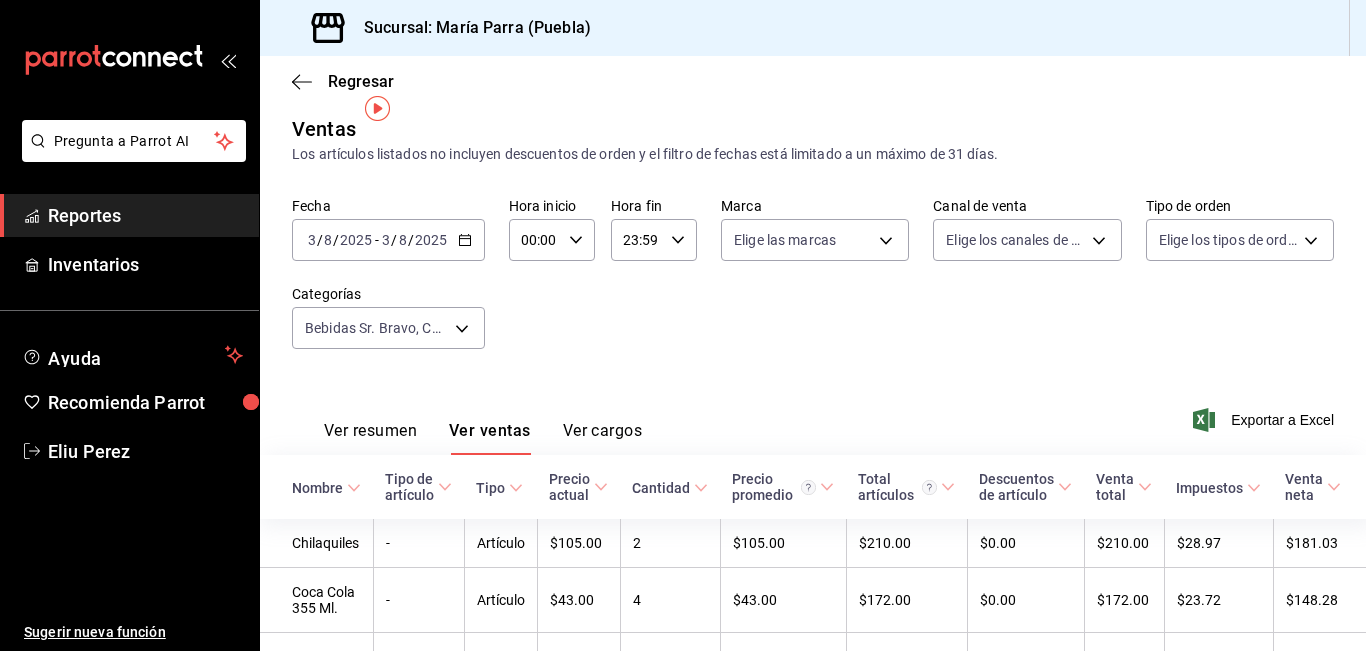 scroll, scrollTop: 0, scrollLeft: 0, axis: both 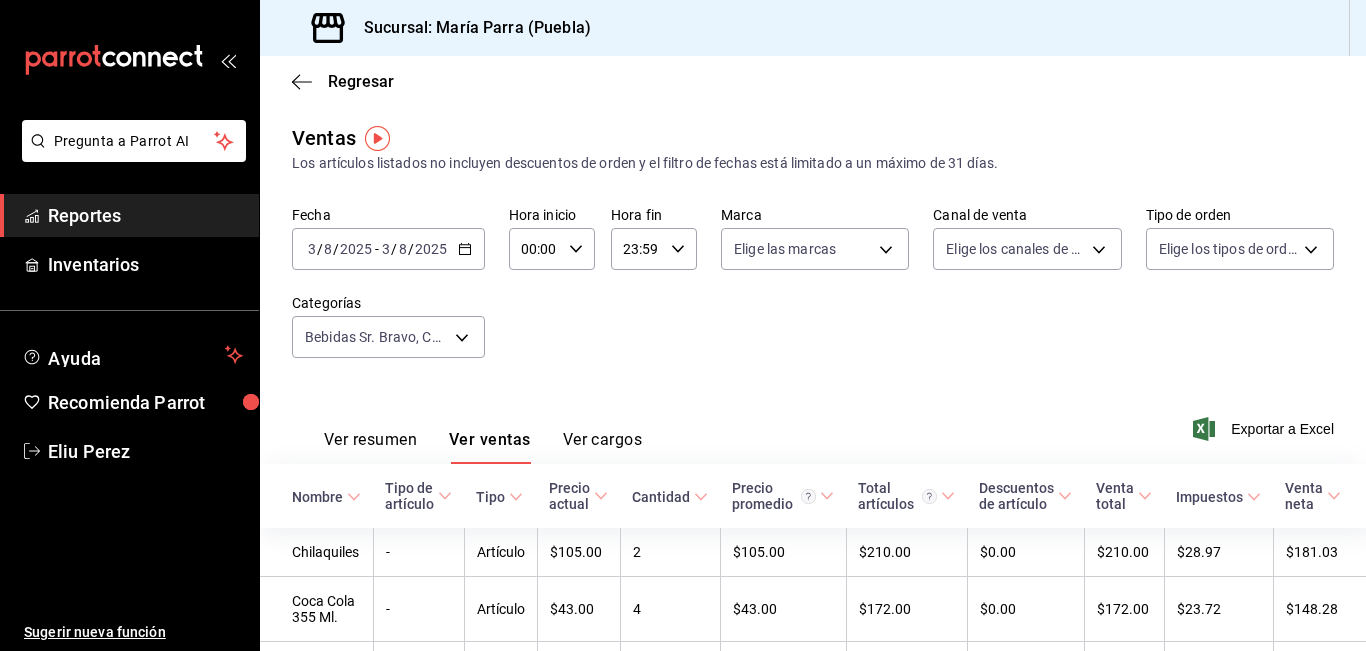 click 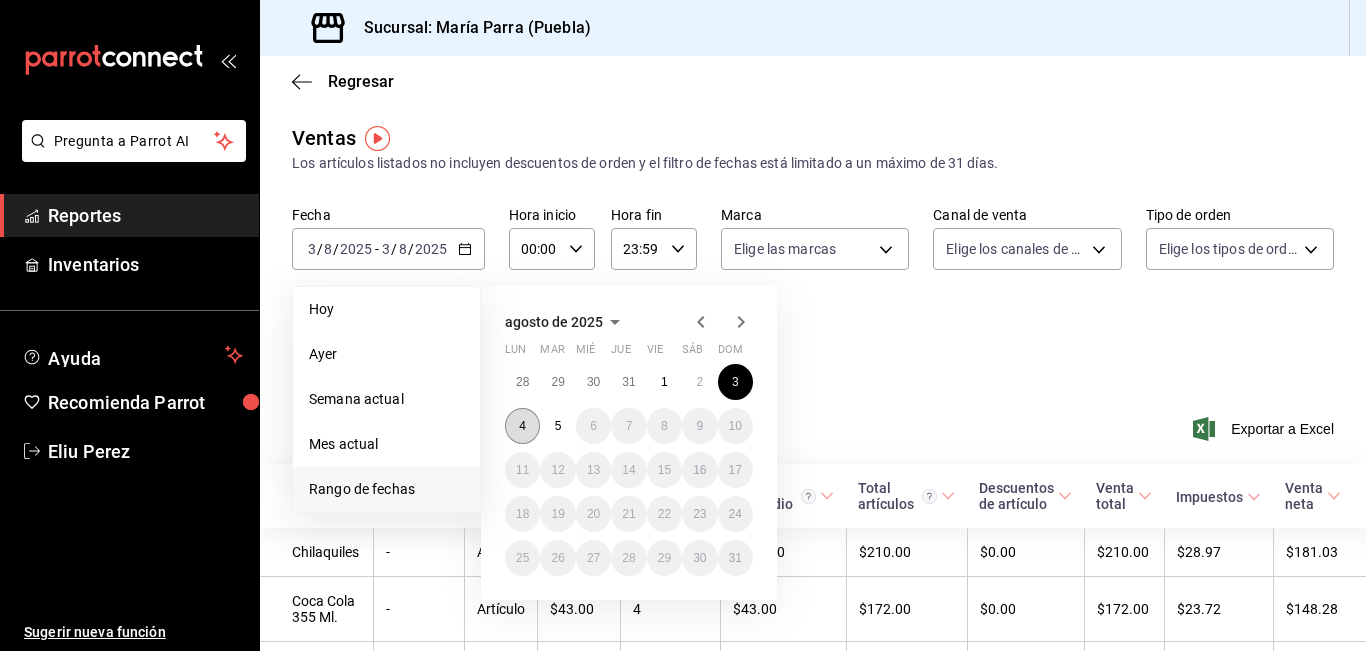 click on "4" at bounding box center [522, 426] 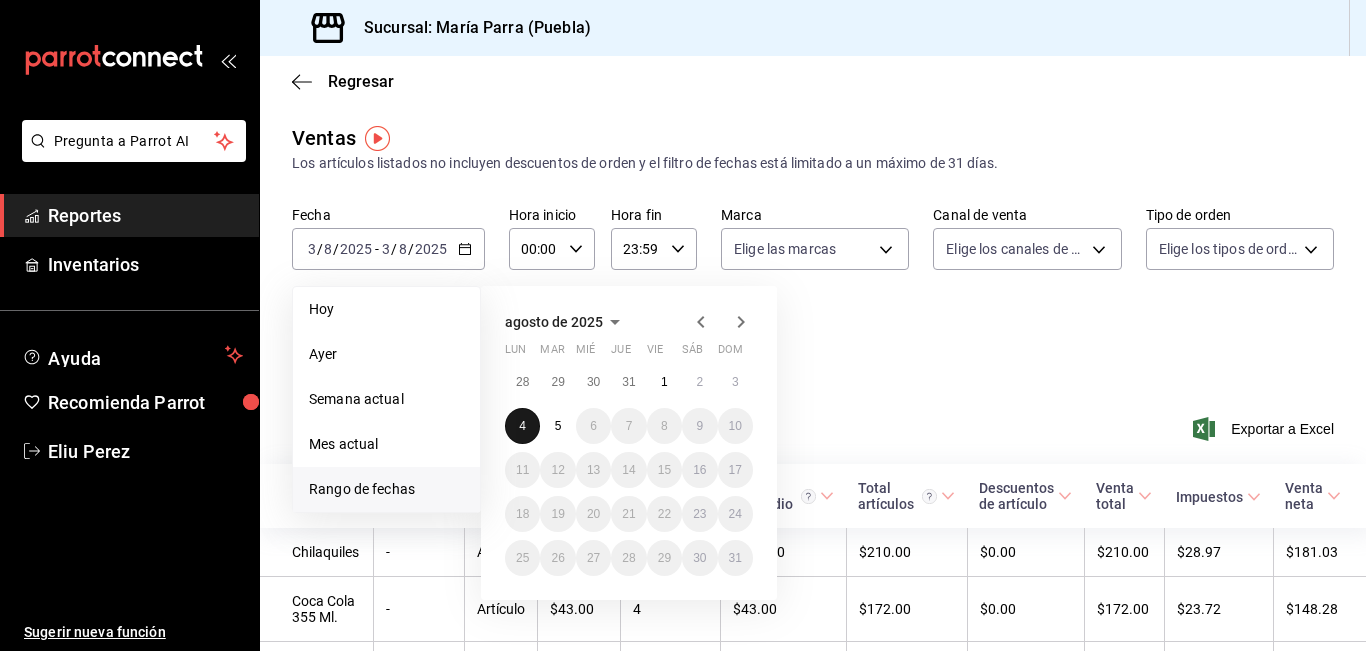 click on "4" at bounding box center (522, 426) 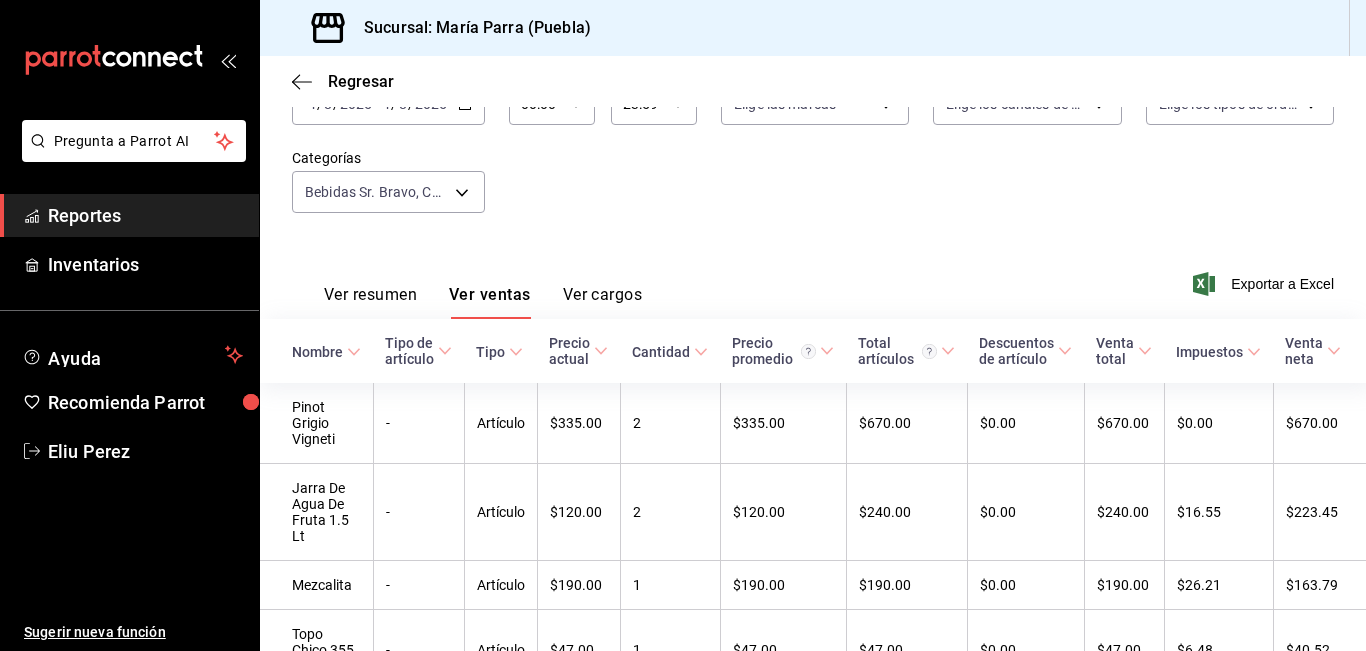 scroll, scrollTop: 0, scrollLeft: 0, axis: both 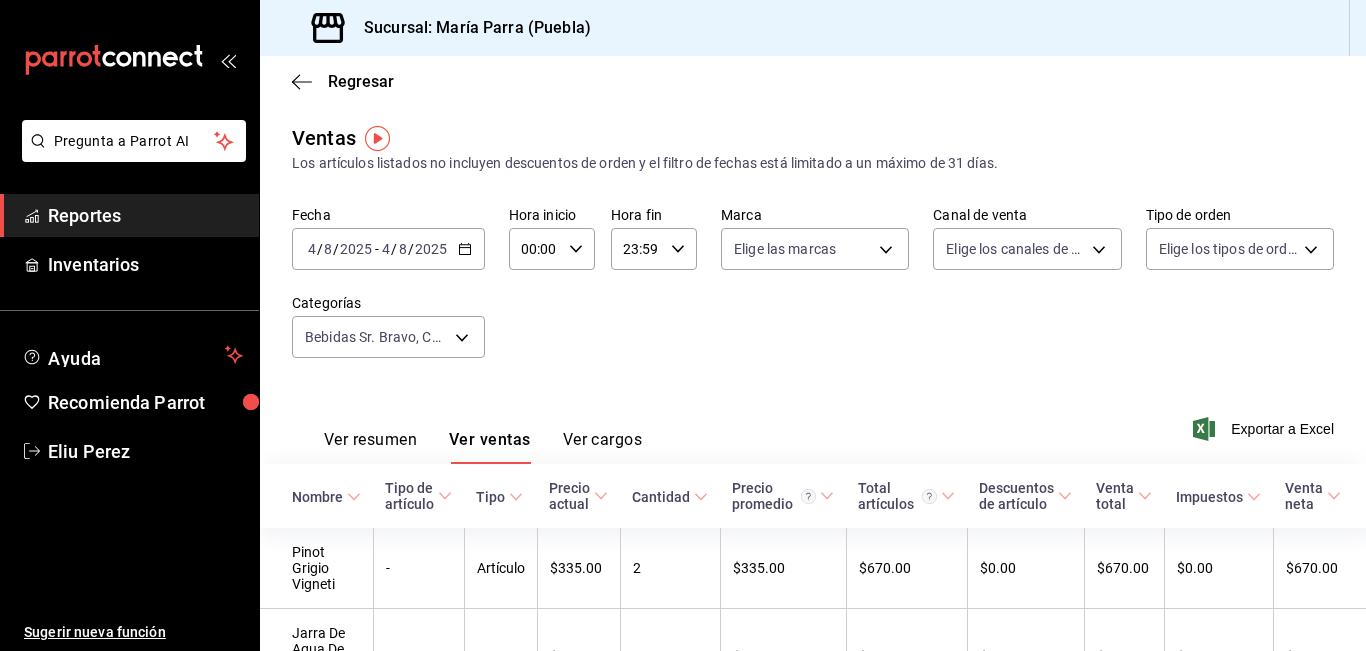click 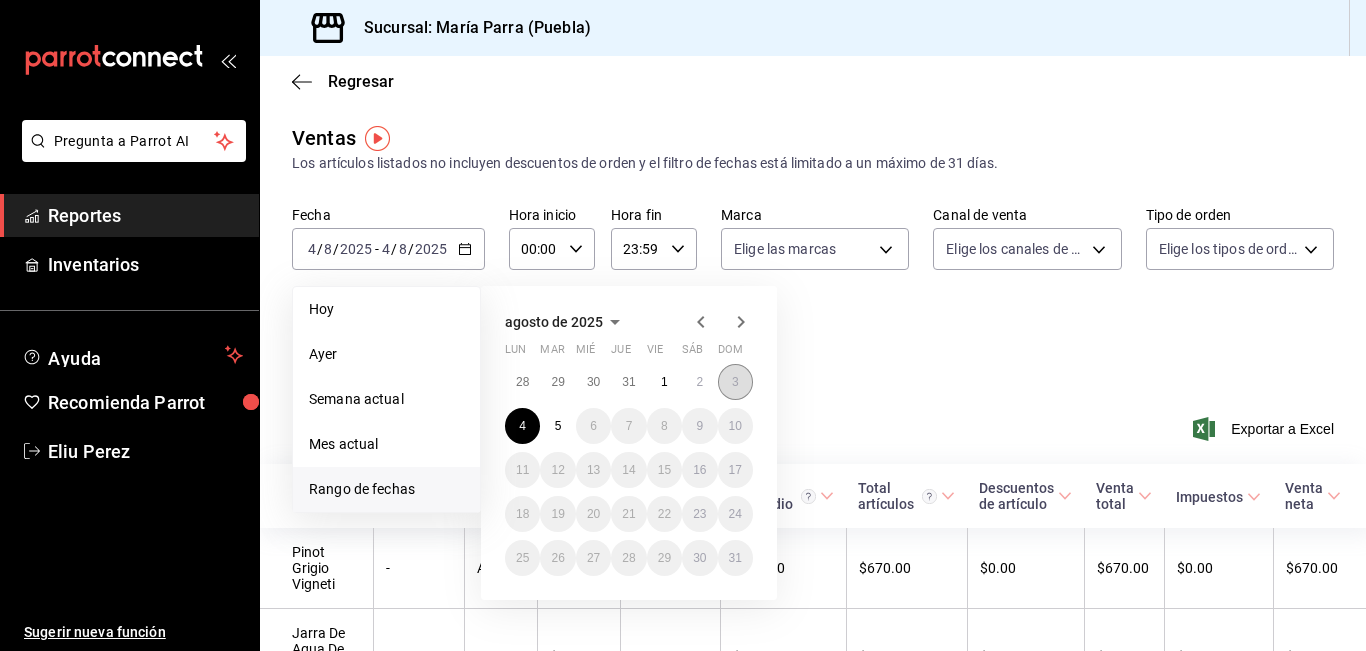 click on "3" at bounding box center (735, 382) 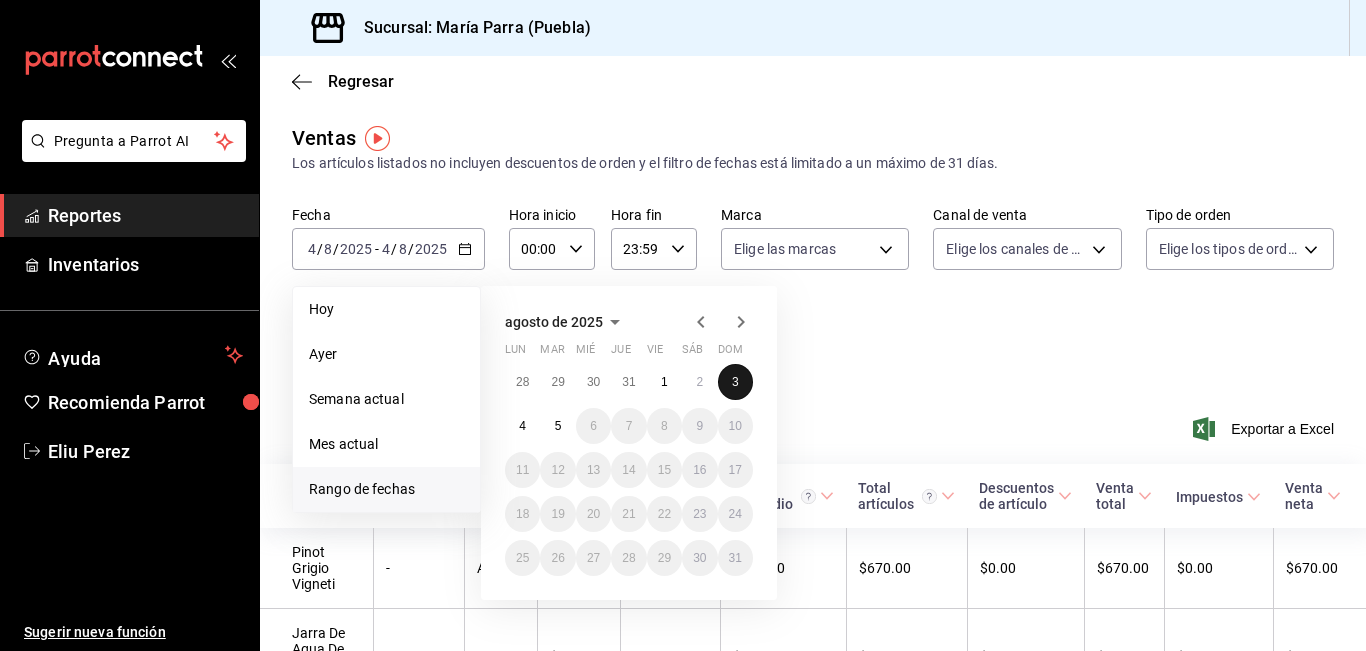 click on "3" at bounding box center (735, 382) 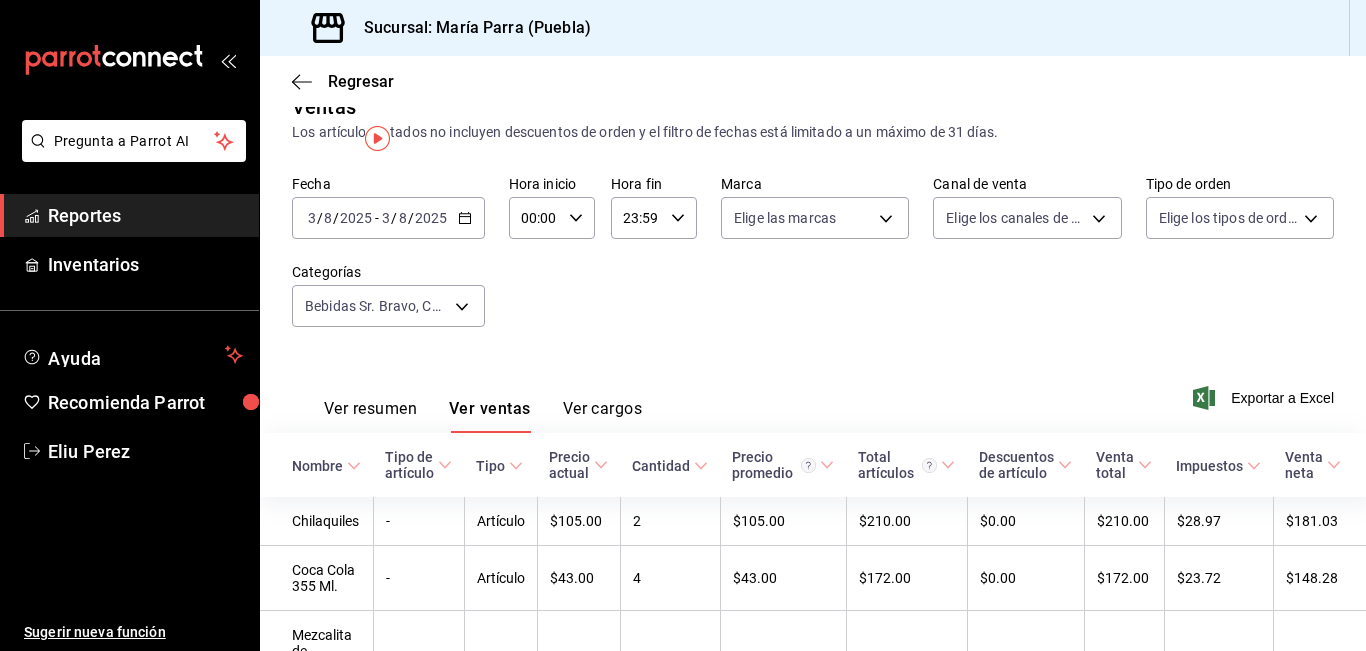 scroll, scrollTop: 0, scrollLeft: 0, axis: both 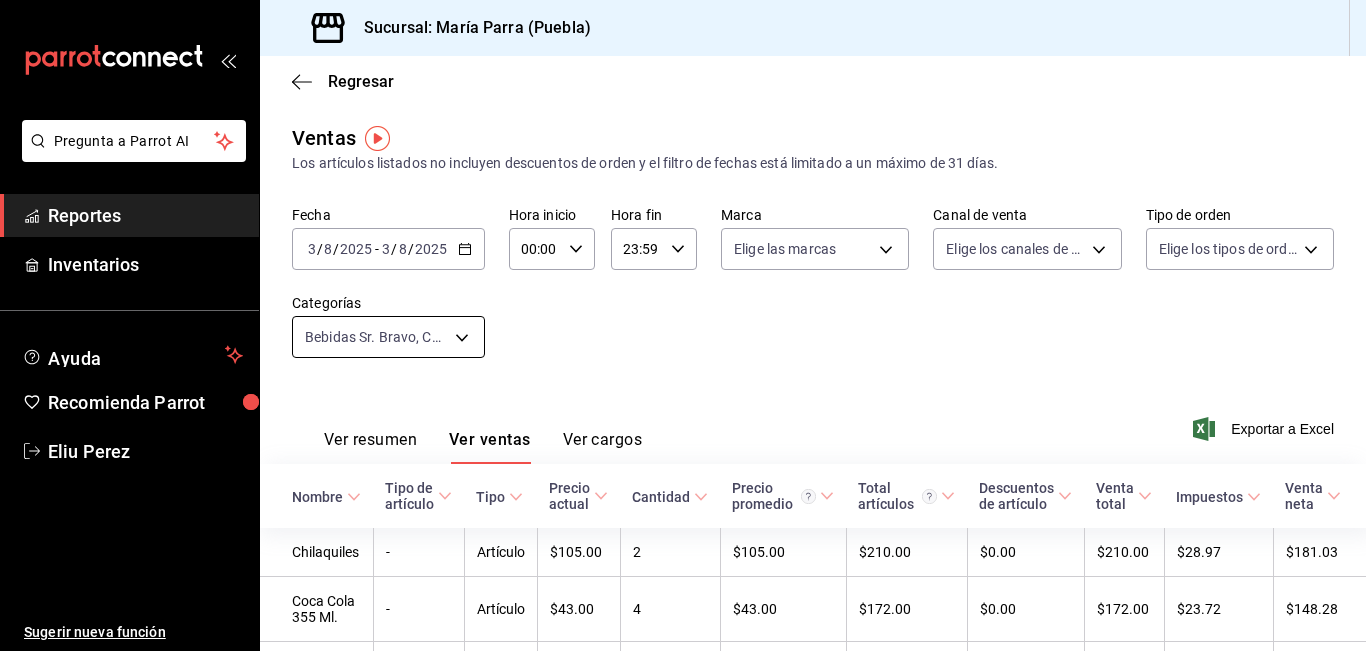 click on "Pregunta a Parrot AI Reportes   Inventarios   Ayuda Recomienda Parrot   [FIRST] [LAST]   Sugerir nueva función   Sucursal: [PERSON] ([CITY]) Regresar Ventas Los artículos listados no incluyen descuentos de orden y el filtro de fechas está limitado a un máximo de 31 días. Fecha [DATE] [DATE] - [DATE] [DATE] Hora inicio 00:00 Hora inicio Hora fin 23:59 Hora fin Marca Elige las marcas Canal de venta Elige los canales de venta Tipo de orden Elige los tipos de orden Categorías [BEVERAGE_BRAND], [BEVERAGE_BRAND], Refrescos y agua embotellada, Epumoso y Champagne, De la granja, Copa Whisky, Copa Vodka, Copa Vinos Tinto, Copa Vinos Blanco y Rosado, Copa Tequila, Copa Ron, Copa Mezcal, Copa Ginebra, Copa Cordiales, Copa Cognac, Copa Brandy, Coctelería, Cervezas, Botella Whisky, Botella Vodka, Botella Vinos Tinto, Botella Vinos Blanco y Rosado, Botella Tequila, Botella Ron, Botella Mezcal, Botella Ginebra, Botella Cordiales, Botella Cognac, Botella Brandy Ver resumen Ver ventas Nombre" at bounding box center [683, 325] 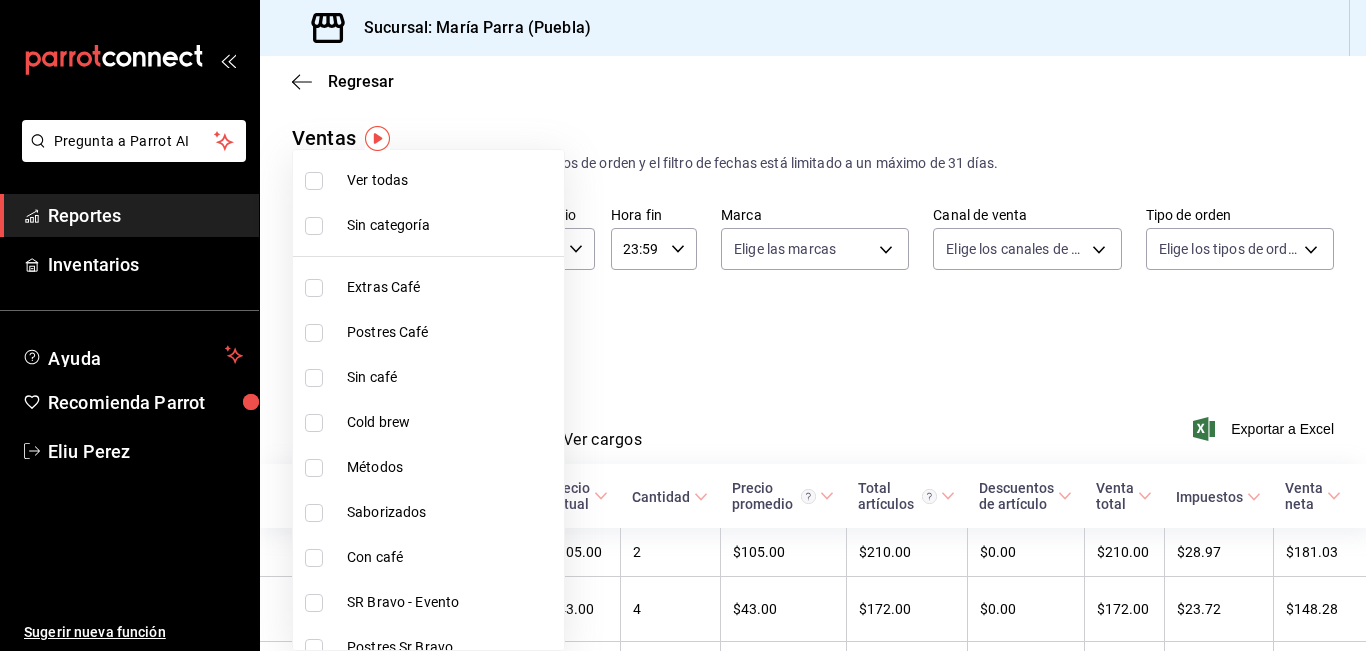 click at bounding box center (683, 325) 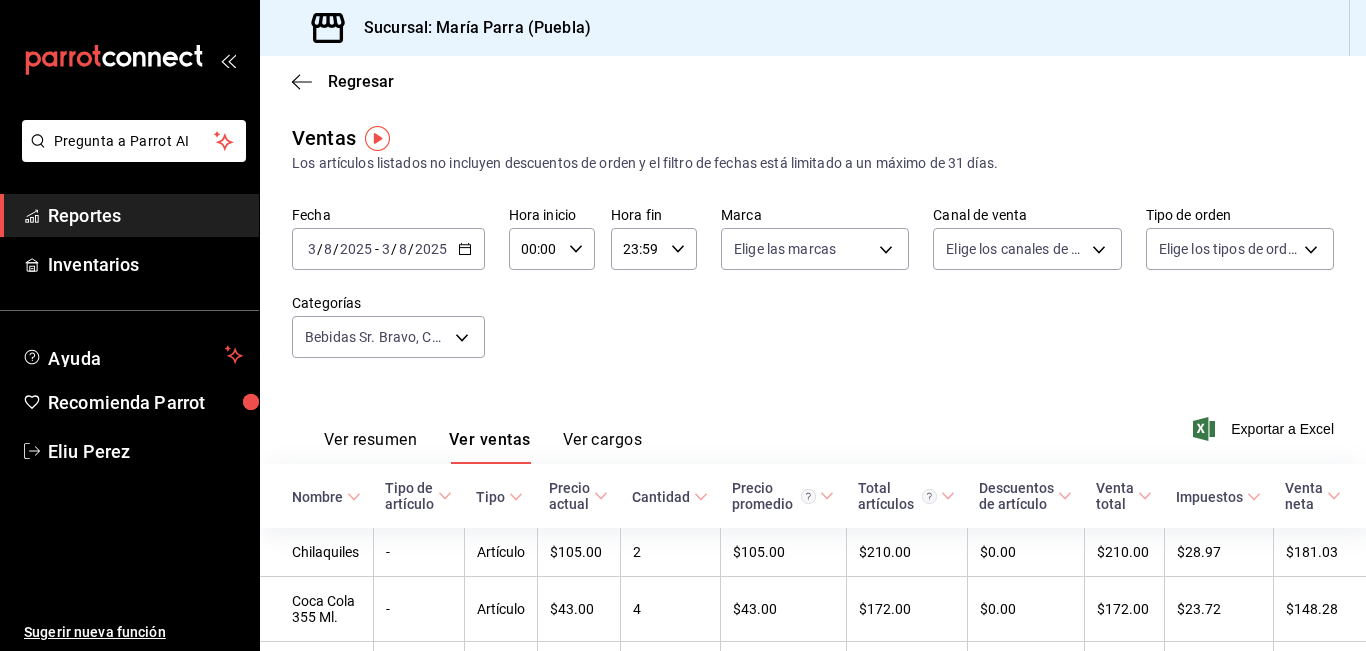 click on "2025-08-03 3 / 8 / 2025 - 2025-08-03 3 / 8 / 2025" at bounding box center (388, 249) 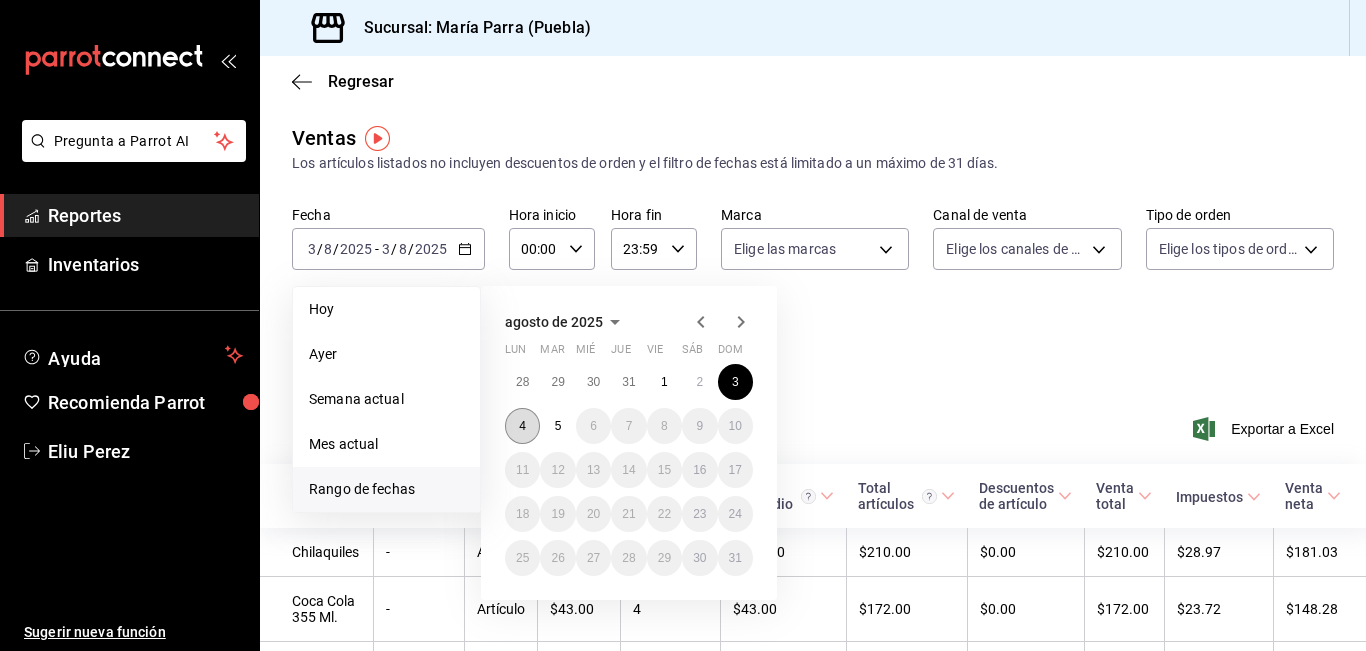 click on "4" at bounding box center (522, 426) 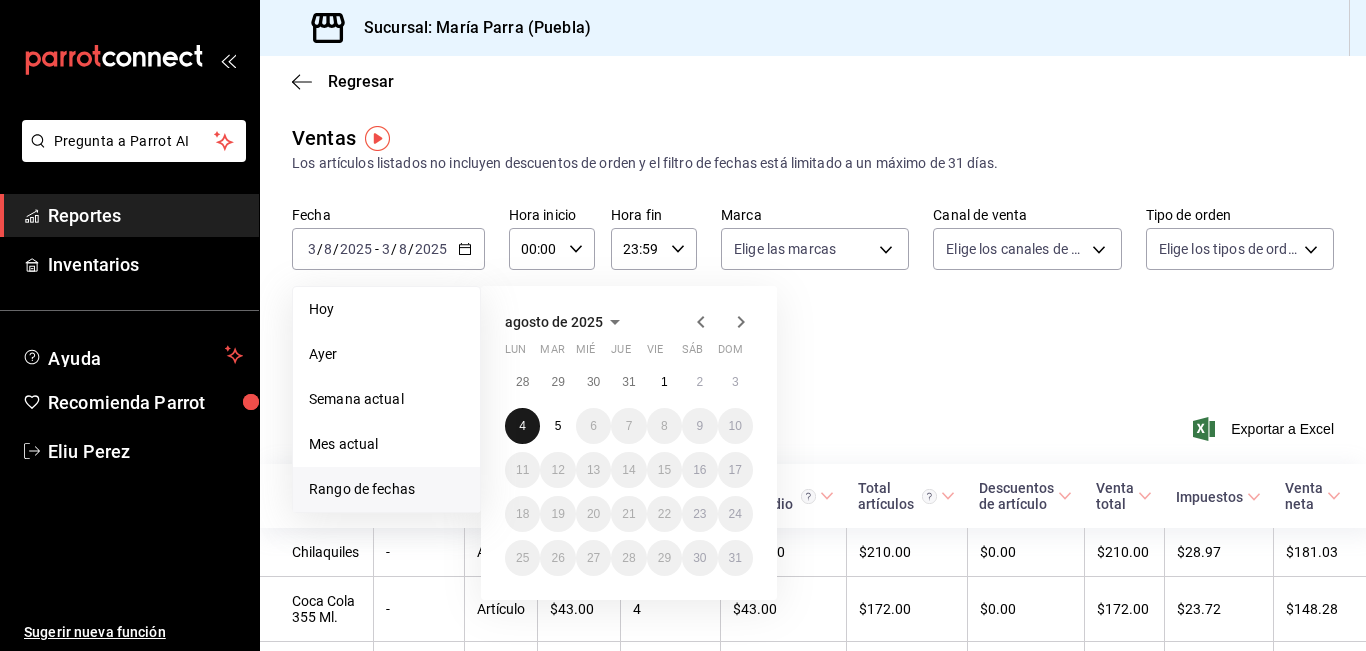 click on "4" at bounding box center [522, 426] 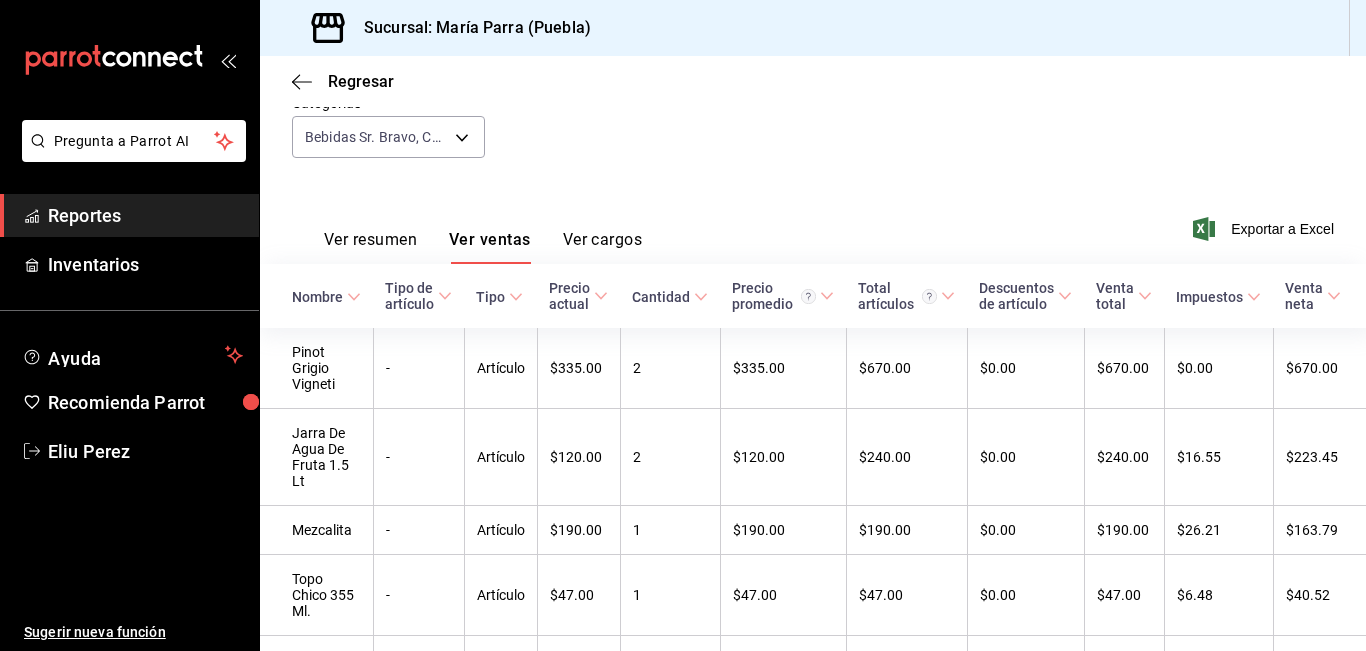 scroll, scrollTop: 352, scrollLeft: 0, axis: vertical 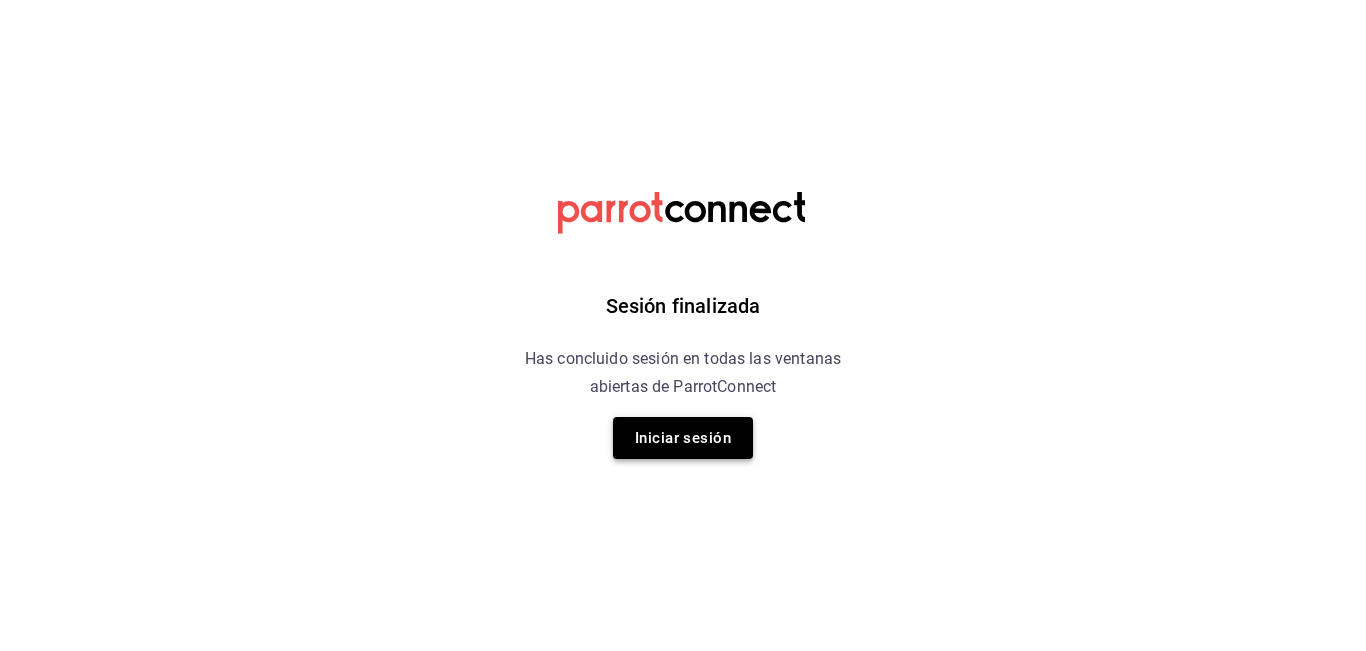 click on "Iniciar sesión" at bounding box center (683, 438) 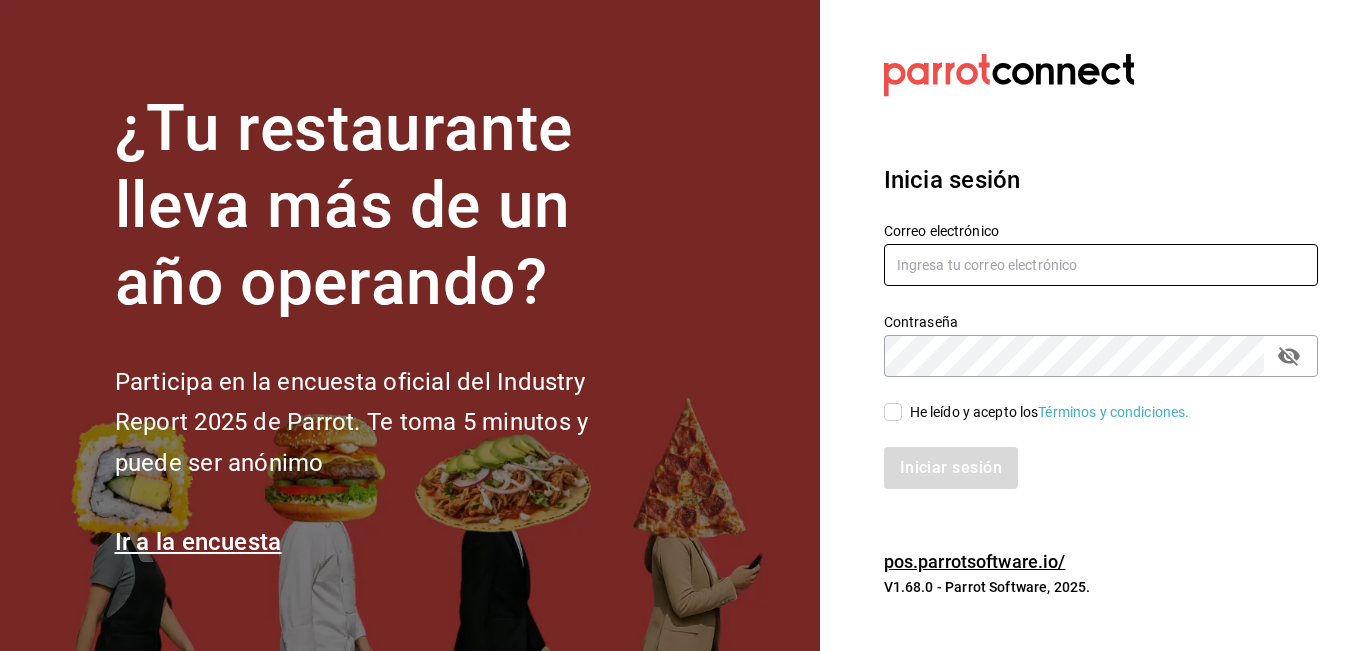 type on "[EMAIL]" 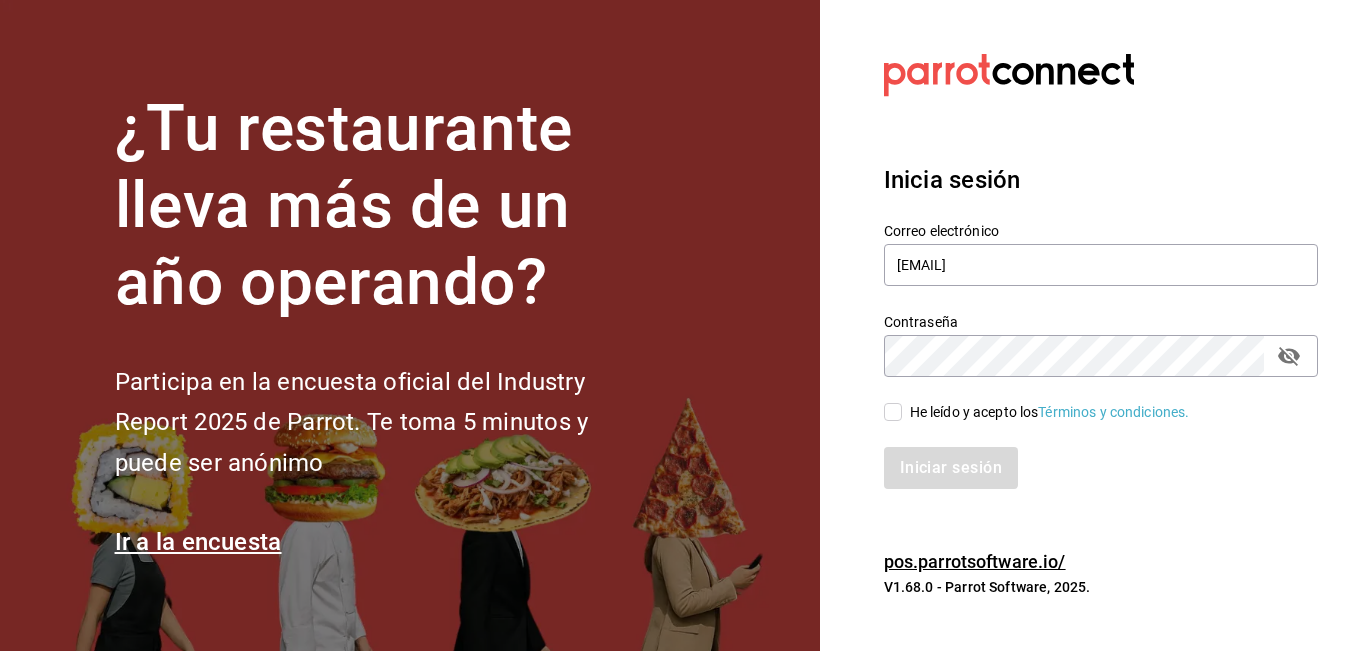 click on "Iniciar sesión" at bounding box center [1089, 456] 